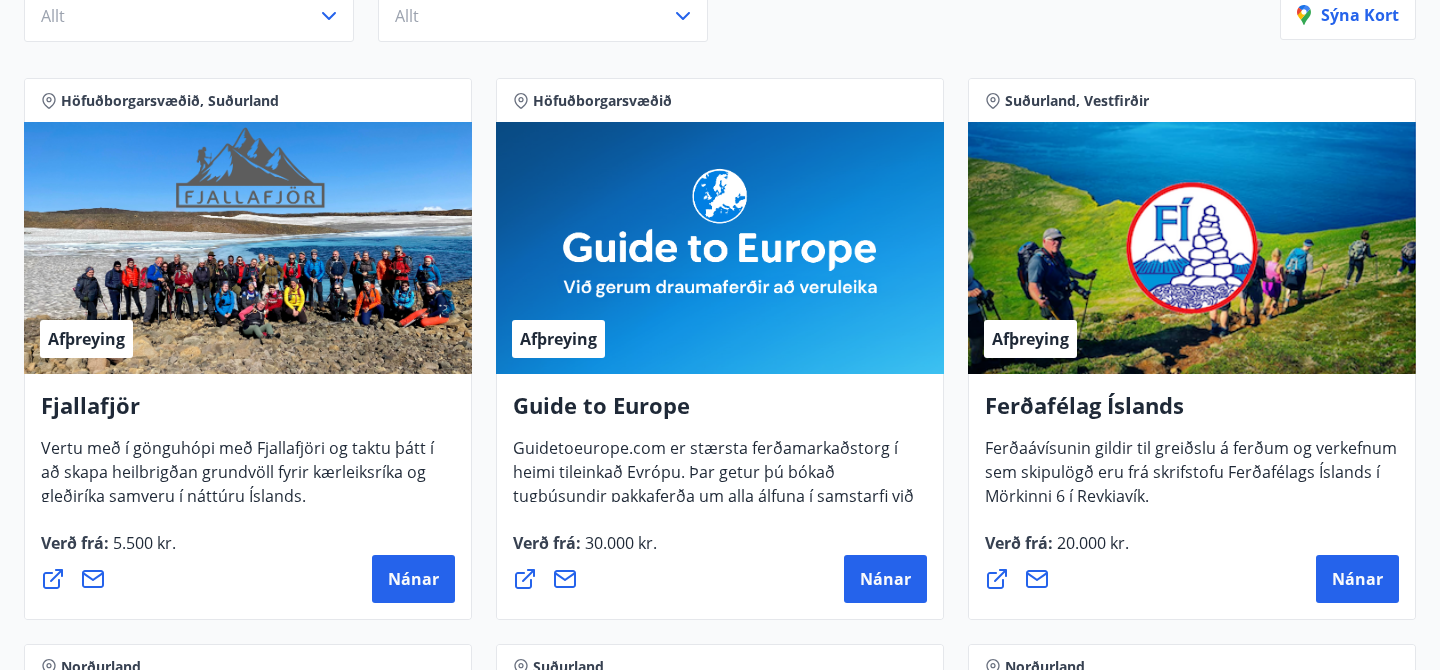 scroll, scrollTop: 0, scrollLeft: 0, axis: both 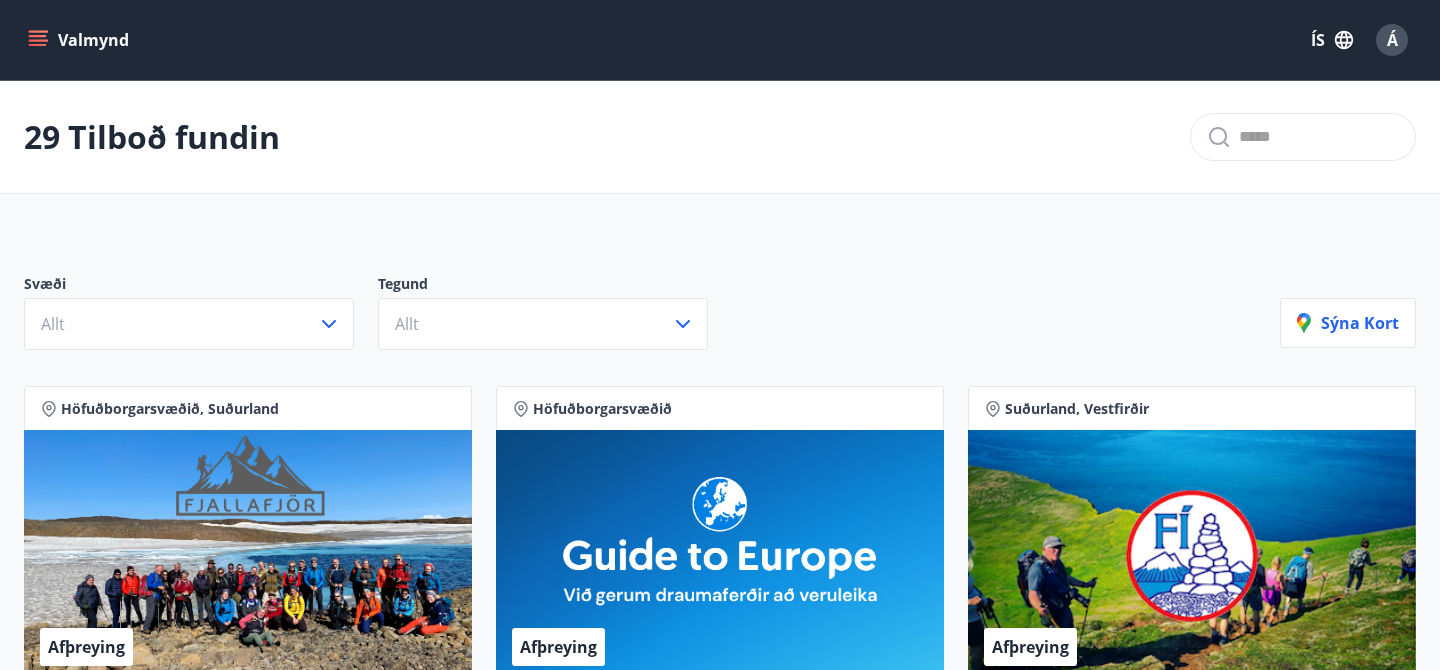 click on "Á" at bounding box center (1392, 40) 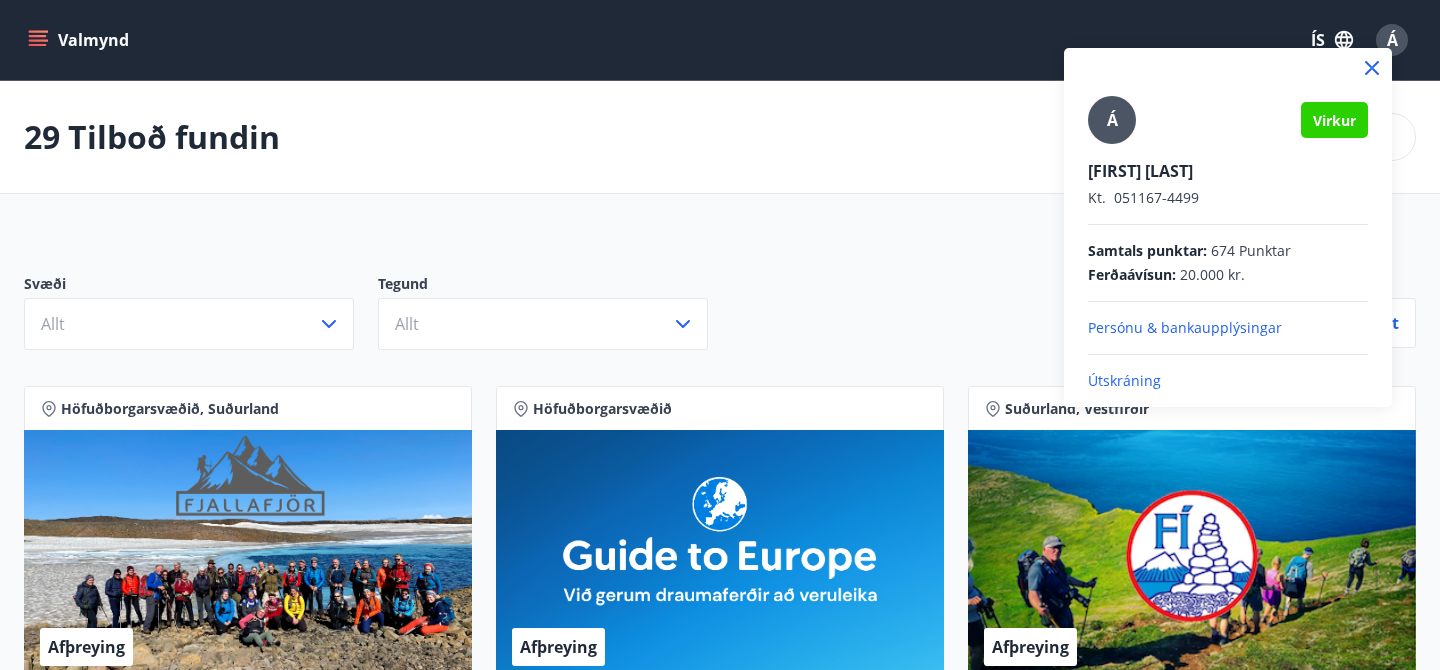 click on "Persónu & bankaupplýsingar" at bounding box center [1228, 328] 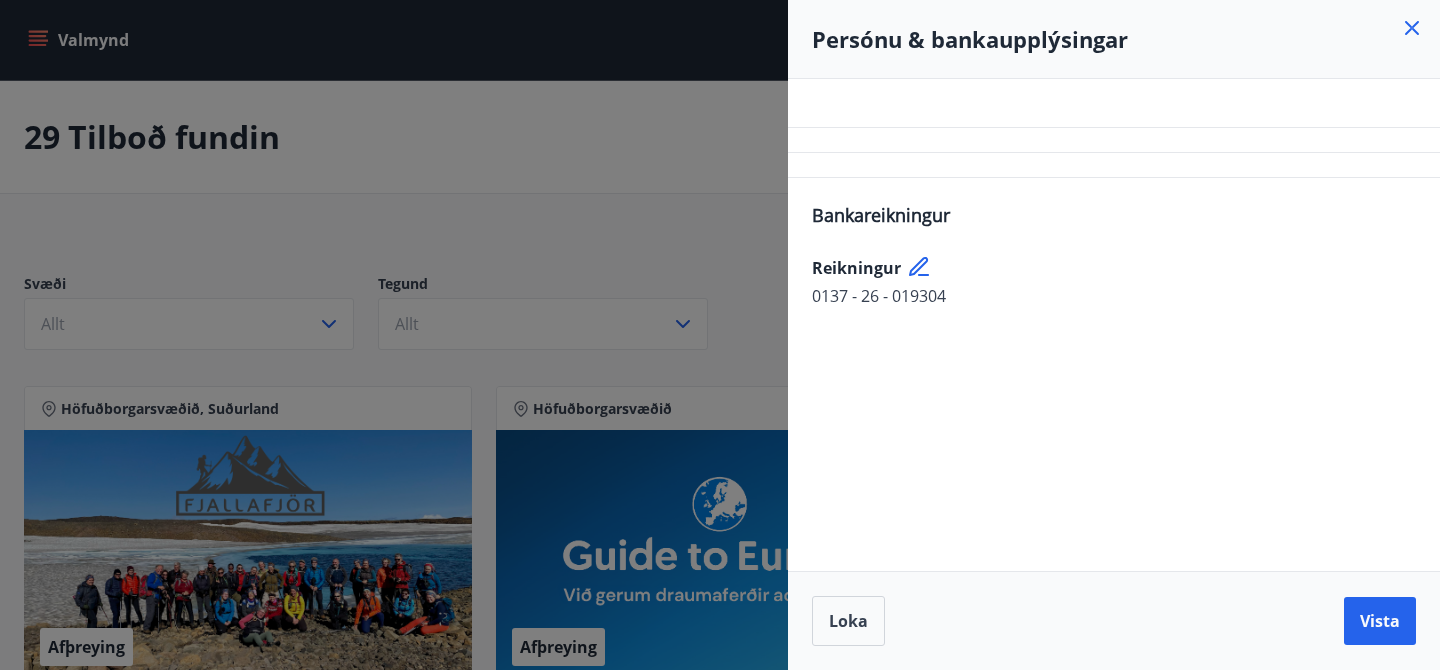 click 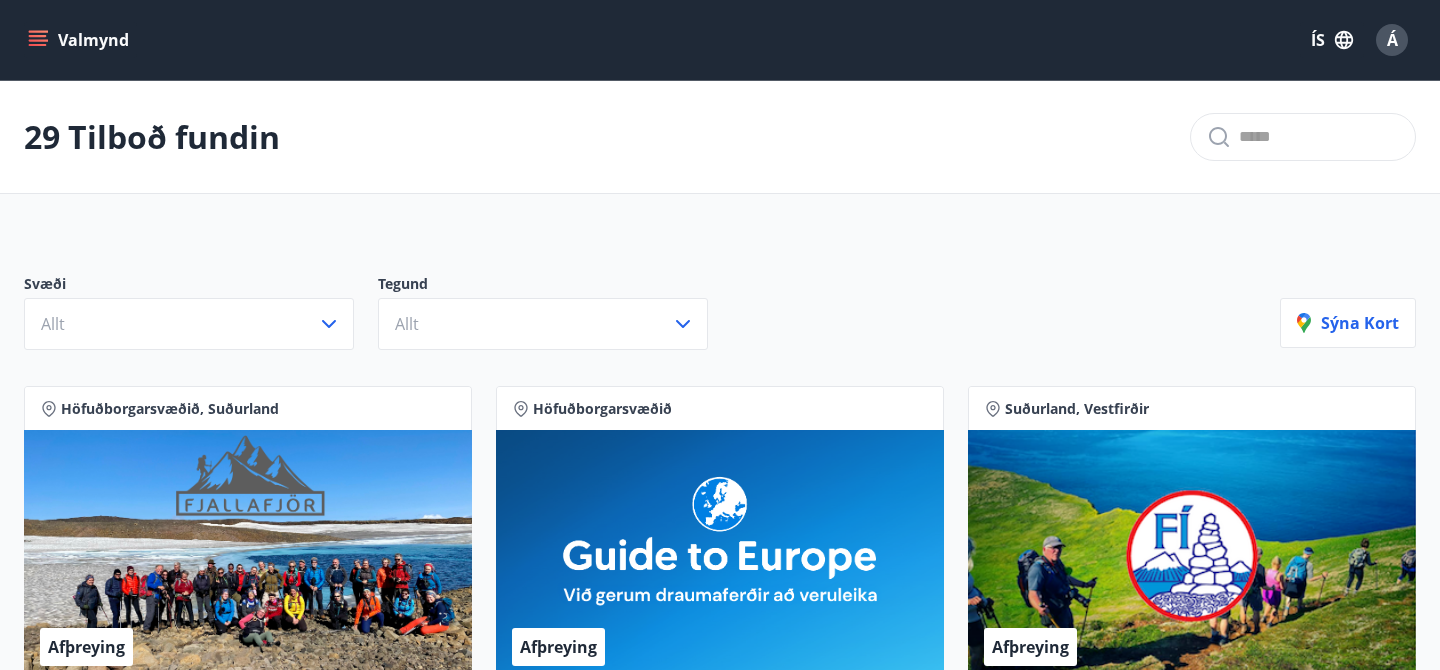 click on "Á" at bounding box center [1392, 40] 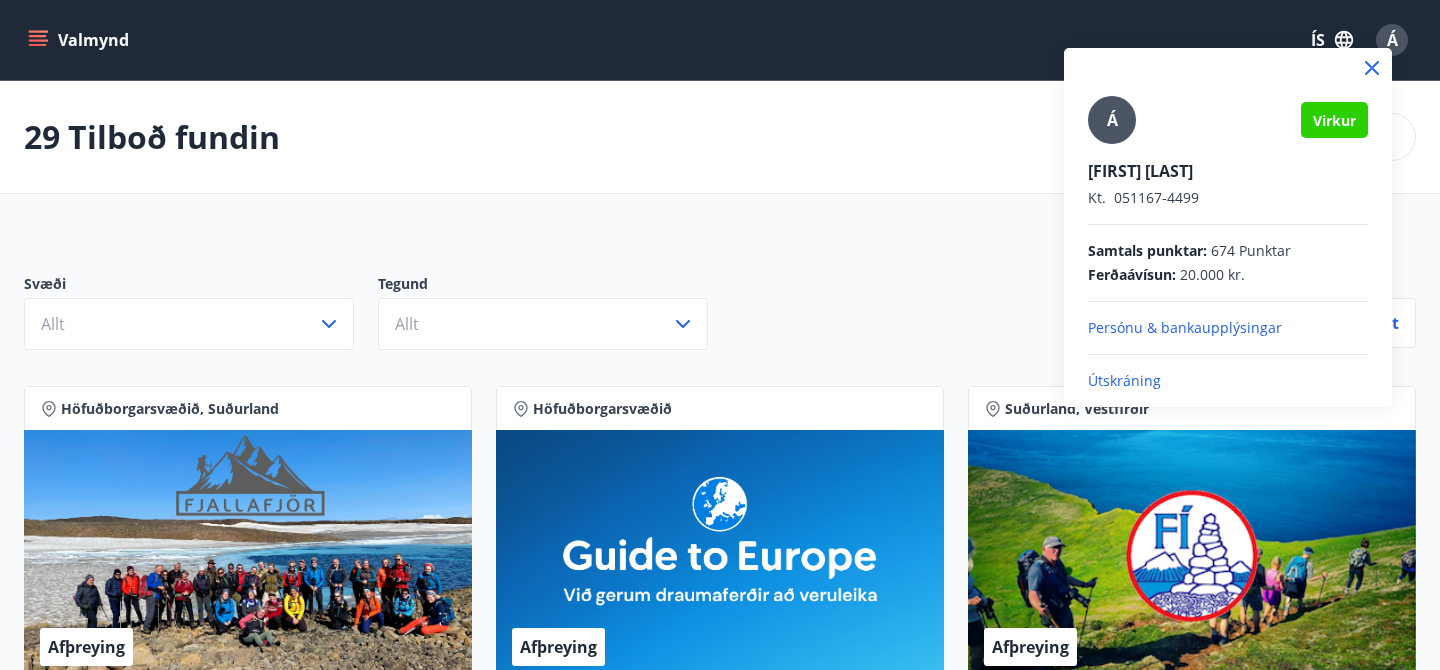 click at bounding box center (720, 335) 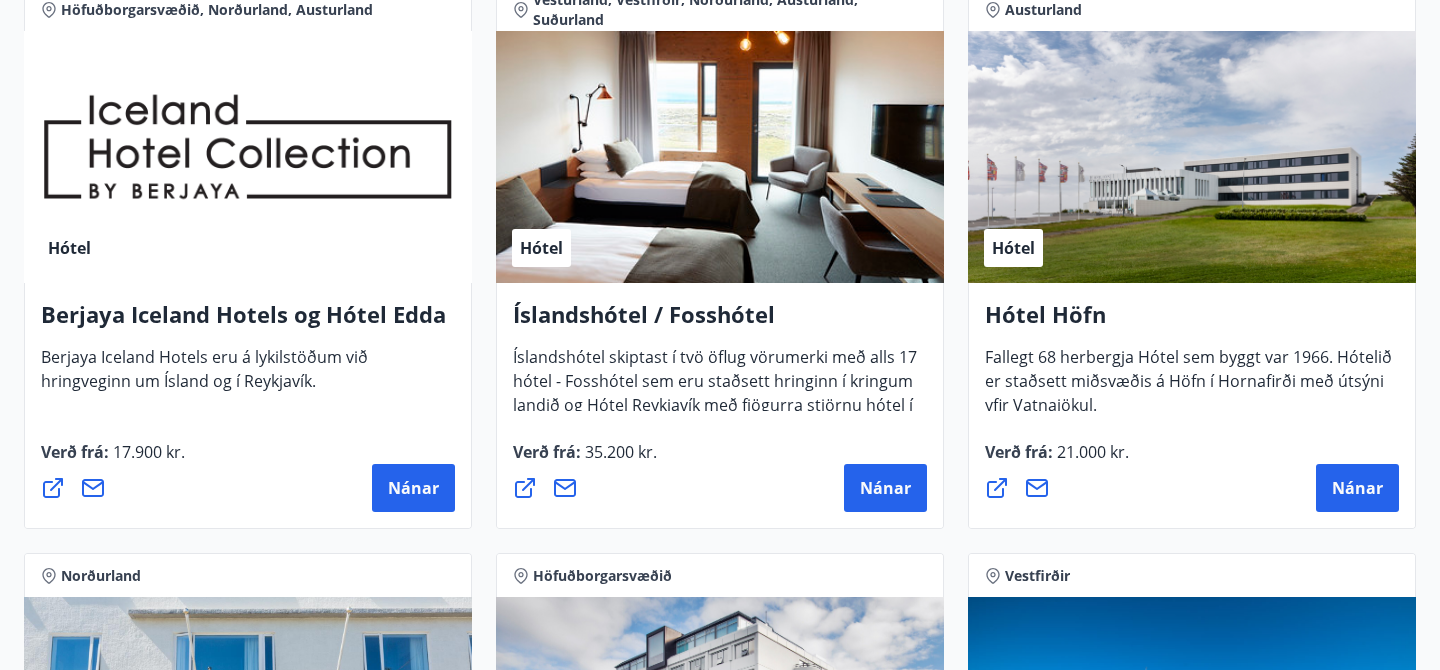 scroll, scrollTop: 2664, scrollLeft: 0, axis: vertical 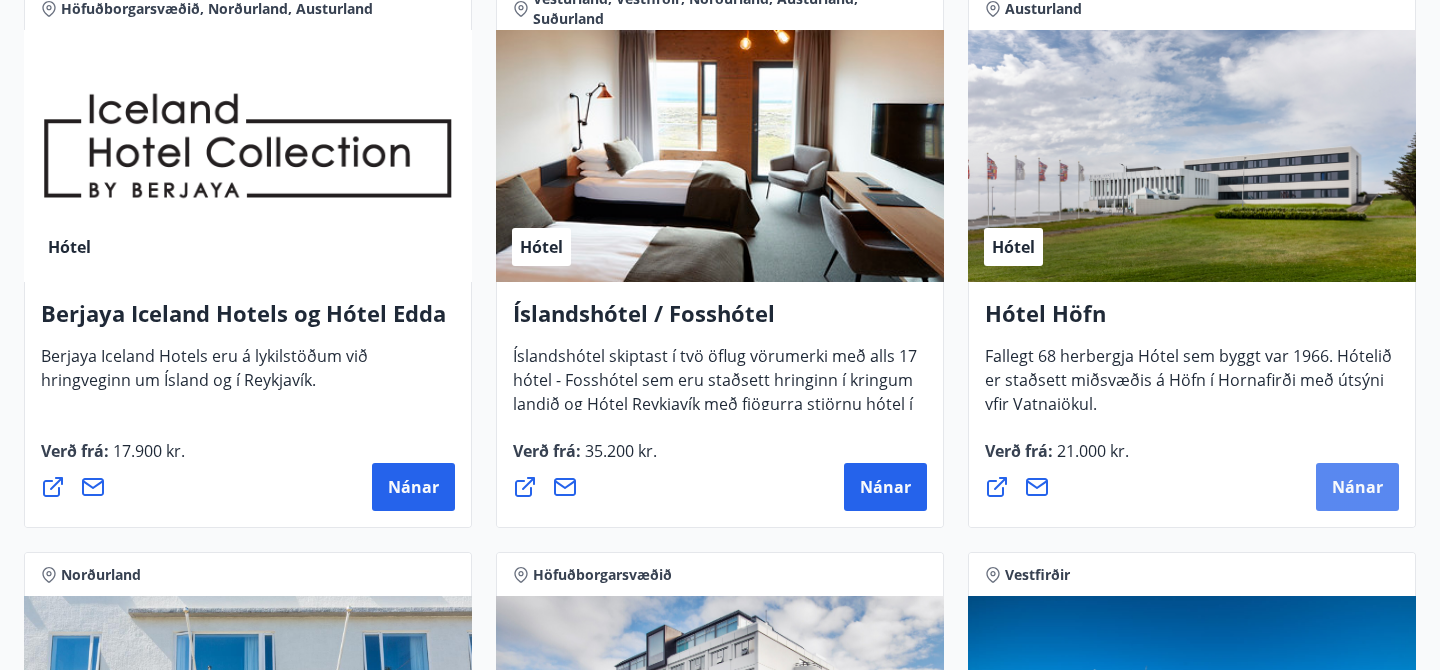 click on "Nánar" at bounding box center (1357, 487) 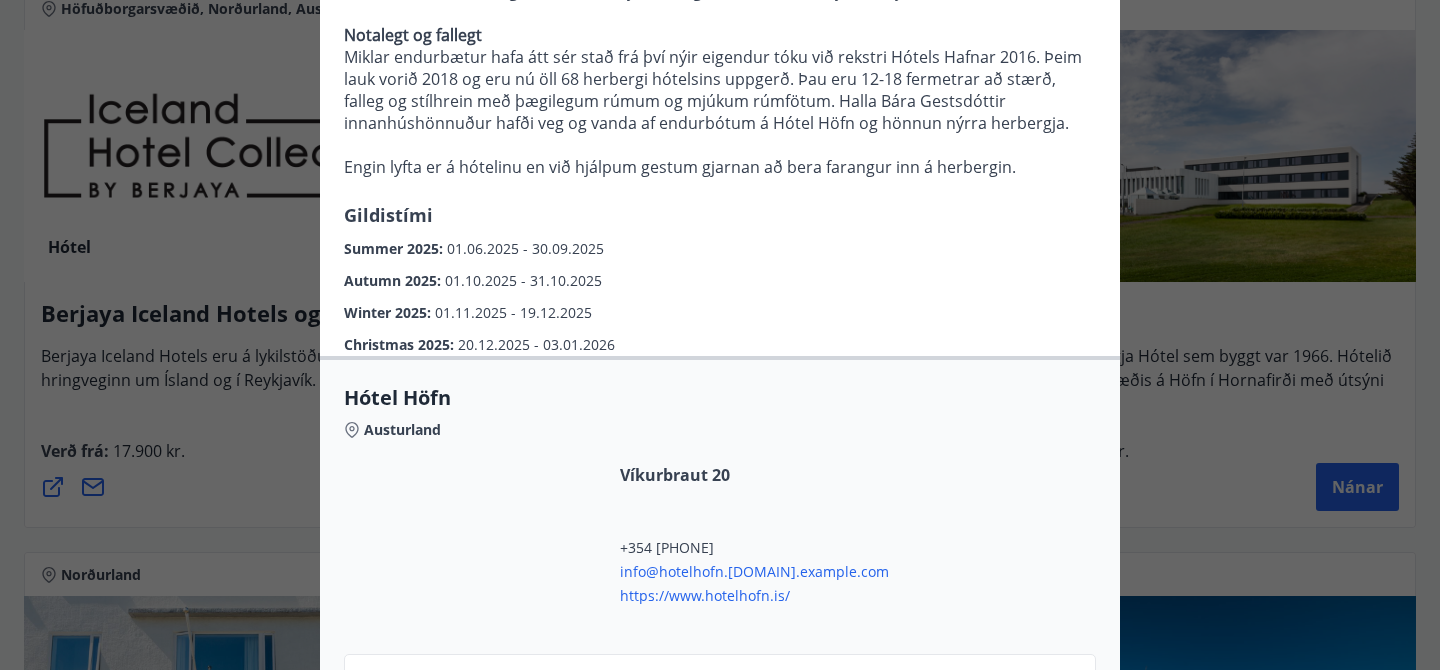 scroll, scrollTop: 0, scrollLeft: 0, axis: both 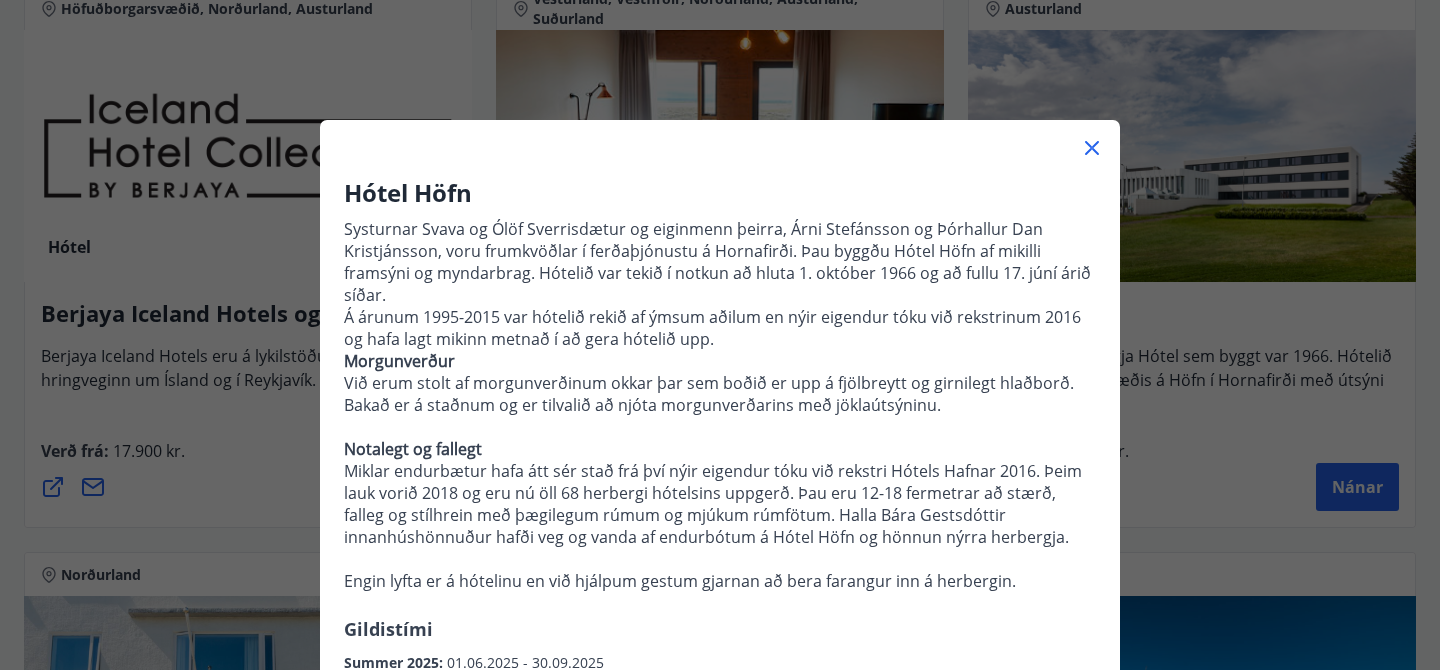 click 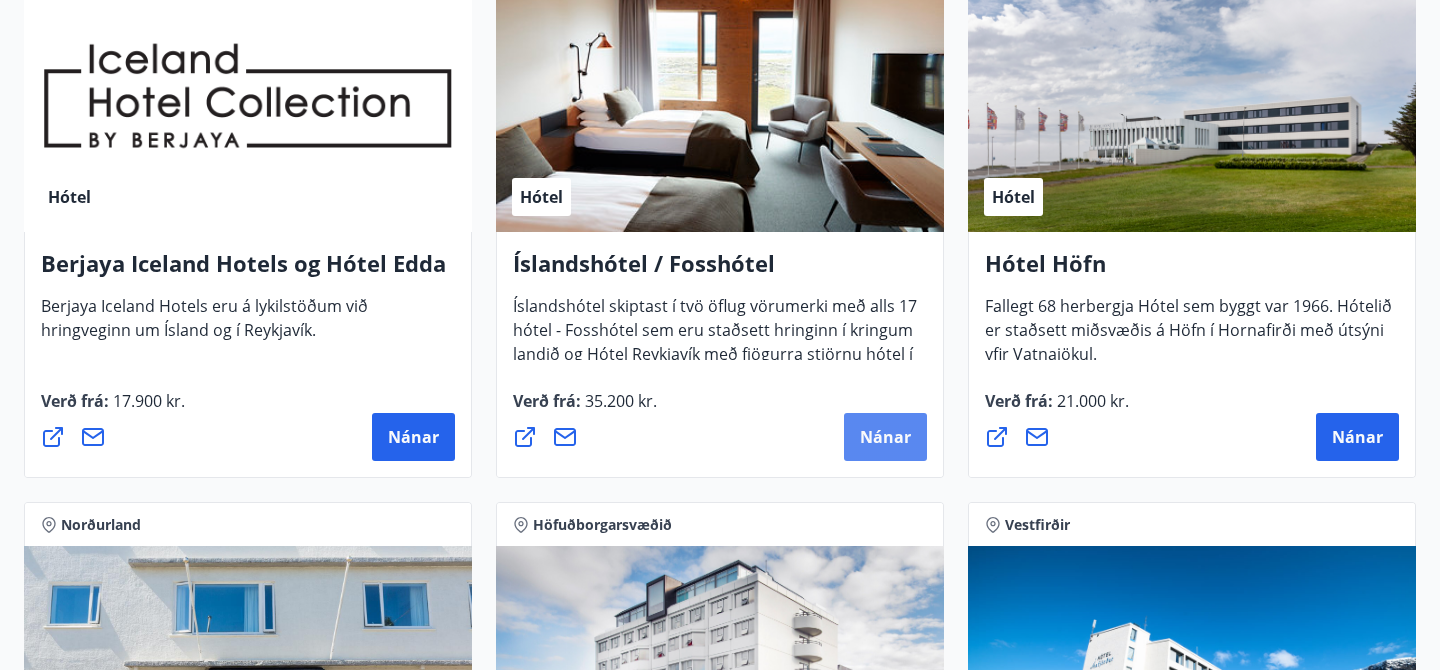 scroll, scrollTop: 2717, scrollLeft: 0, axis: vertical 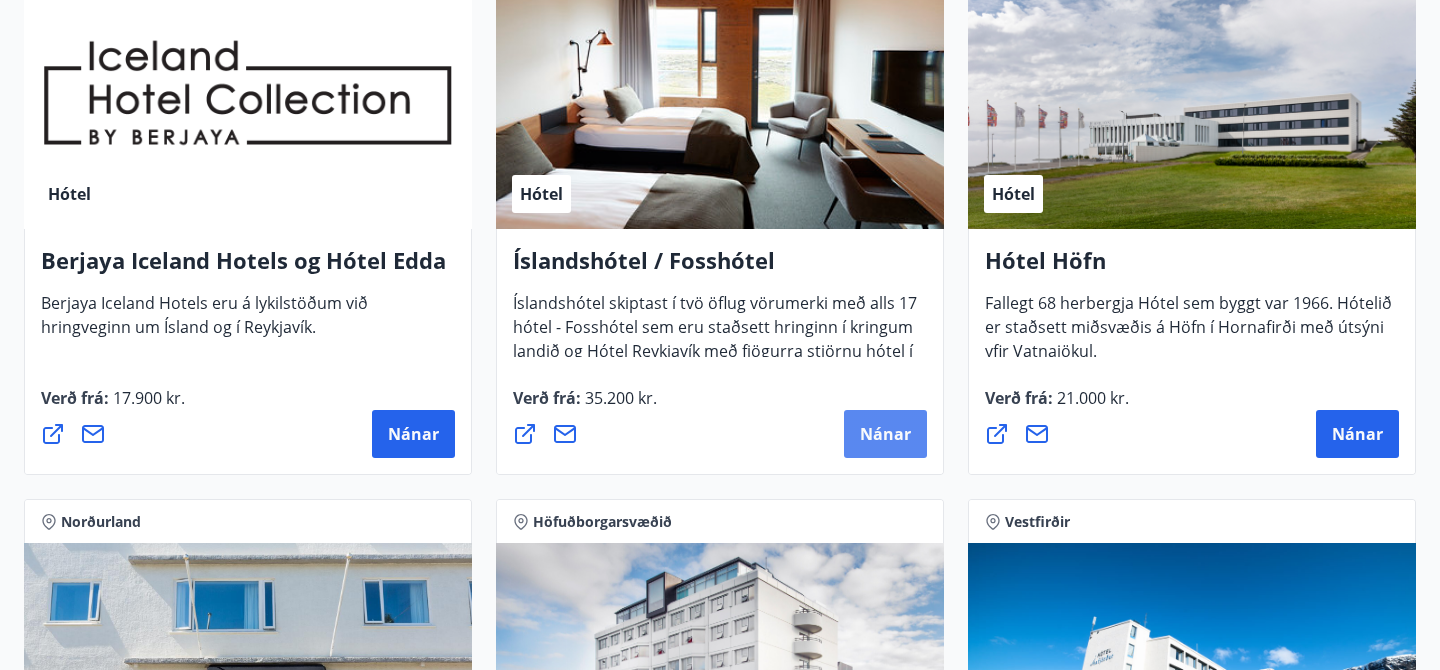 click on "Nánar" at bounding box center (885, 434) 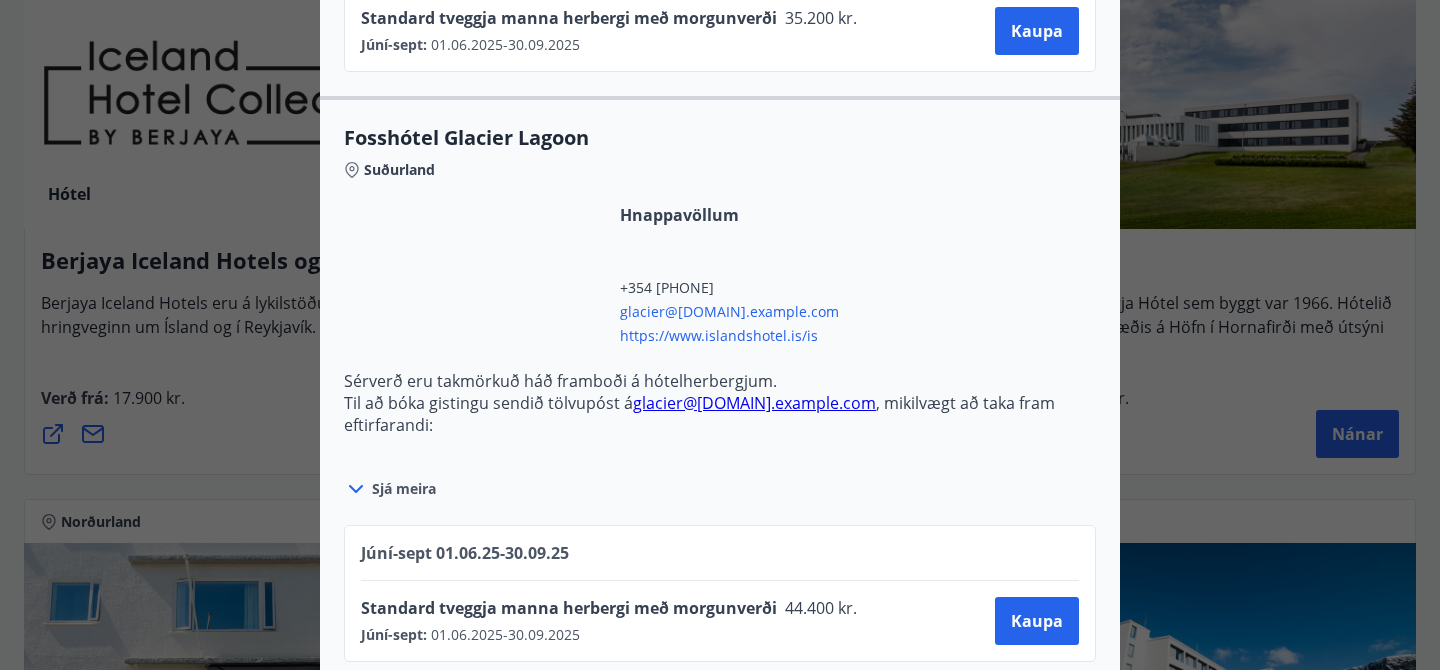 scroll, scrollTop: 5519, scrollLeft: 0, axis: vertical 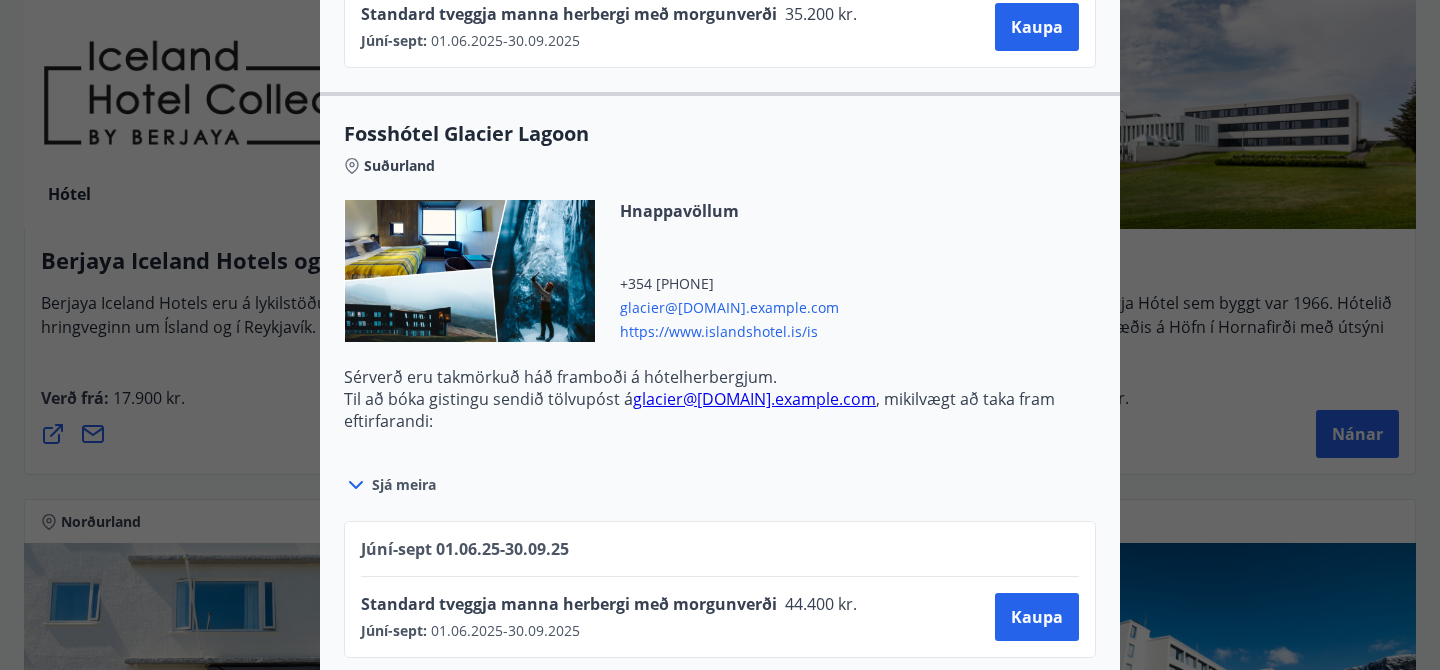 click 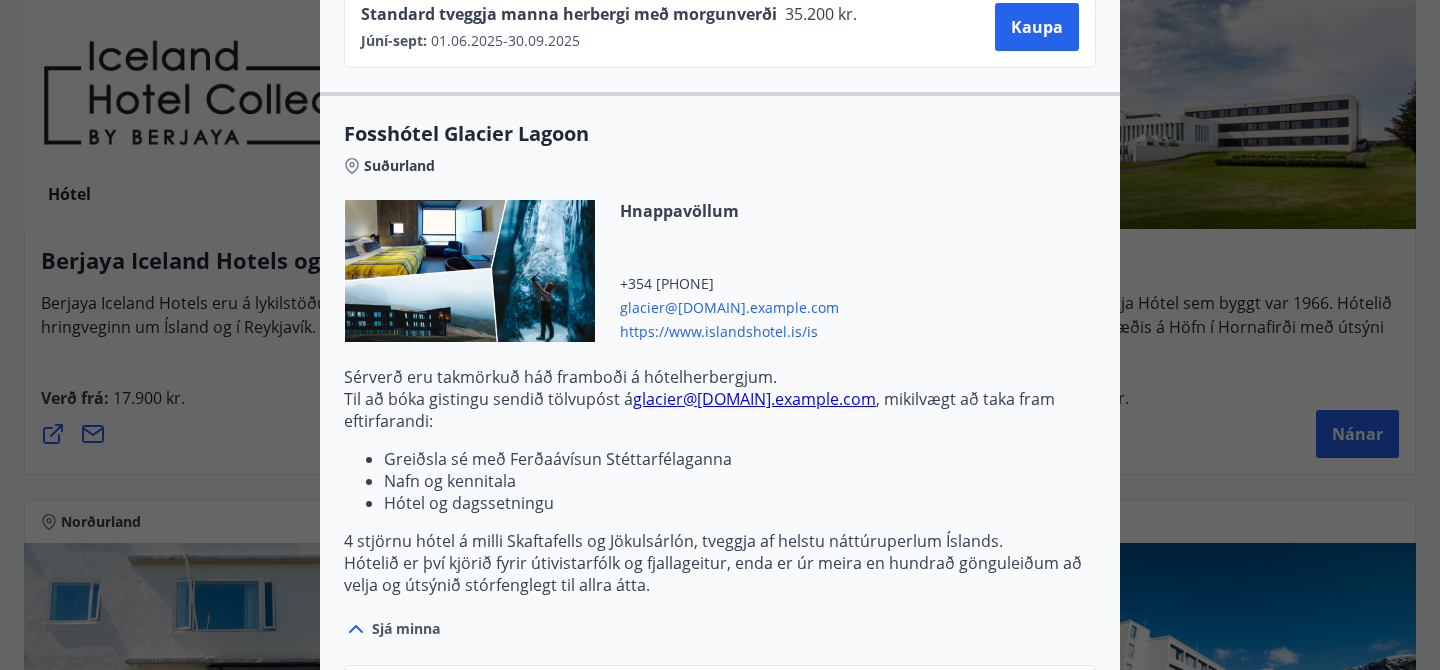 click on "https://www.islandshotel.is/is" at bounding box center [729, 330] 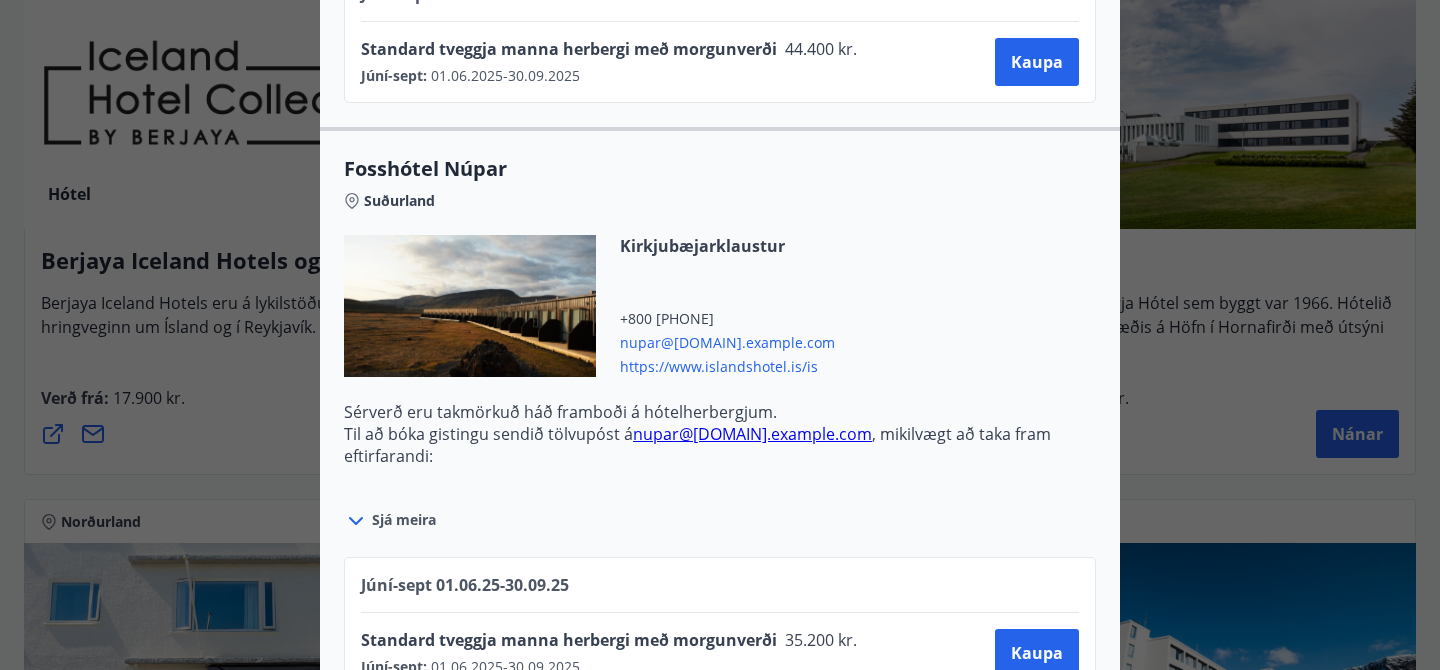 scroll, scrollTop: 6244, scrollLeft: 0, axis: vertical 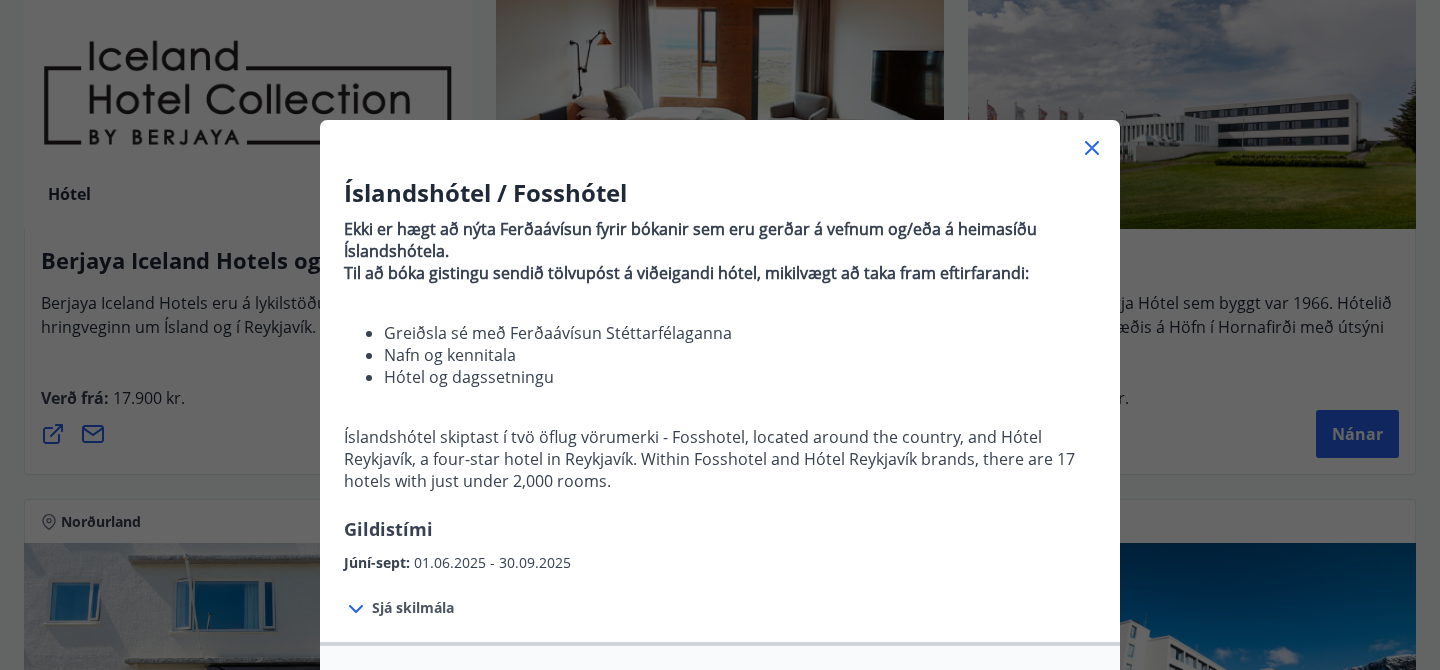 click on "Íslandshótel / Fosshotel Ekki er hægt að nýta Ferðaávísun fyrir bókanir sem eru gerðar á vefnum og/eða á heimasíðu Íslandshótela.
To book accommodation, please send an email to the relevant hotel, it is important to include the following:
Payment by voucher from the Trade Unions
Name and ID number
Hotel and date
Íslandshótel is divided into two strong brands - Fosshotel, located around the country, and Hótel Reykjavík, a four-star hotel in Reykjavík. Within Fosshotel and Hótel Reykjavík brands, there are 17 hotels with just under 2,000 rooms.
Validity June-Sept: 01.06.2025 - 30.09.2025 See terms Special prices are valid for standard rooms with breakfast, the hotels reserve the right to charge higher prices for other room types.
Special prices are not valid during special peak times, such as New Year's Eve.
Special prices are limited by availability of hotel rooms.
Fosshotel Reykholt" at bounding box center (720, 335) 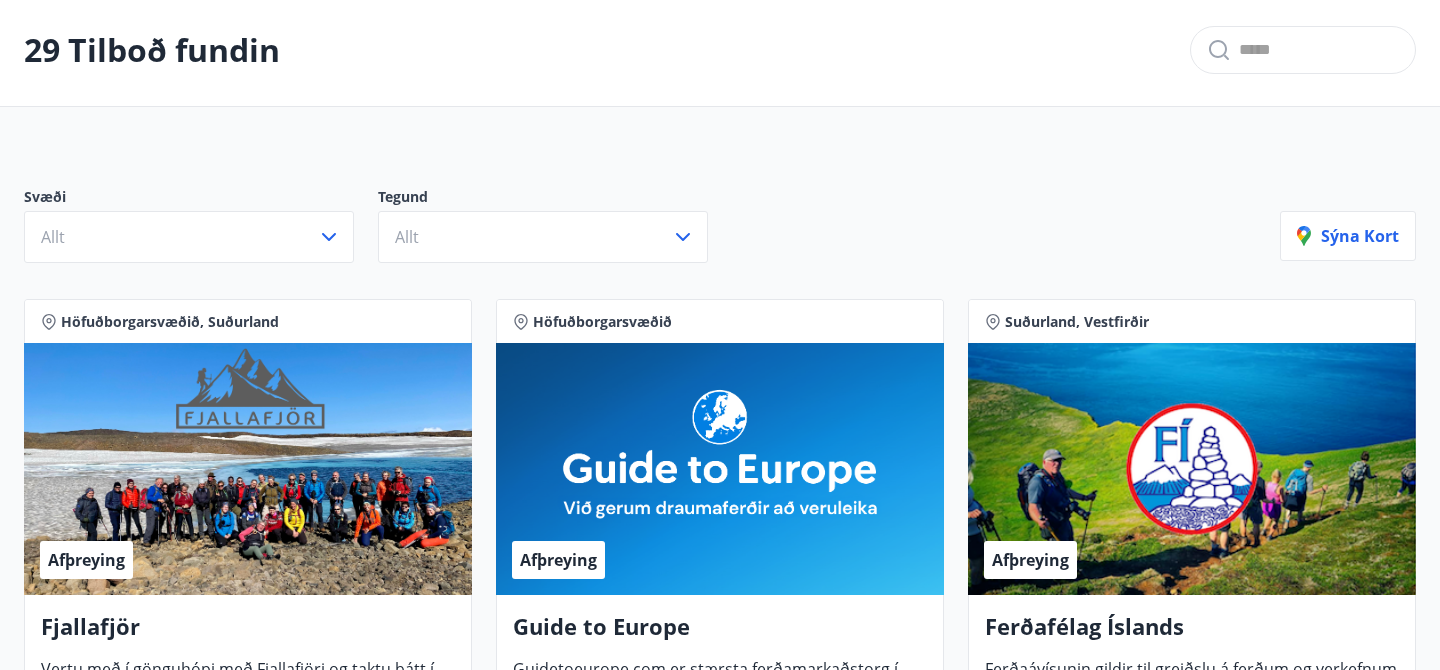 scroll, scrollTop: 8, scrollLeft: 0, axis: vertical 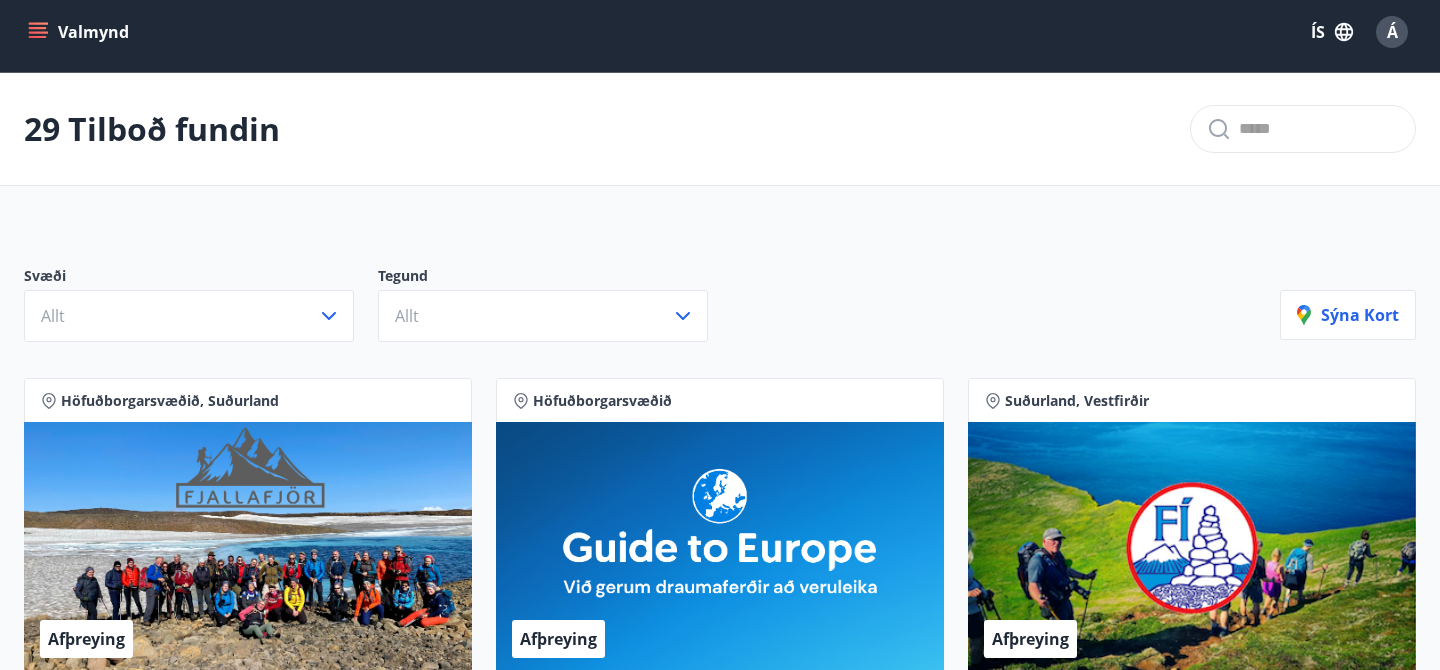 click 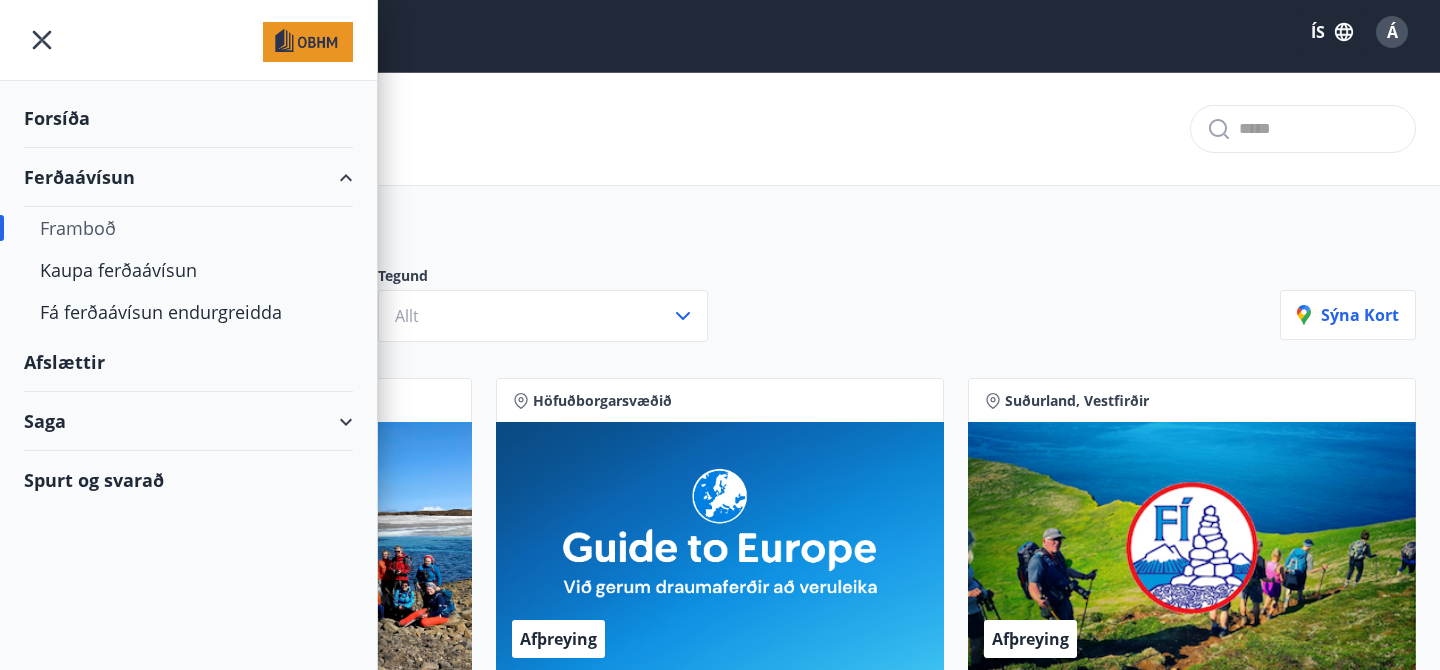 click on "Ferðaávísun" at bounding box center [188, 177] 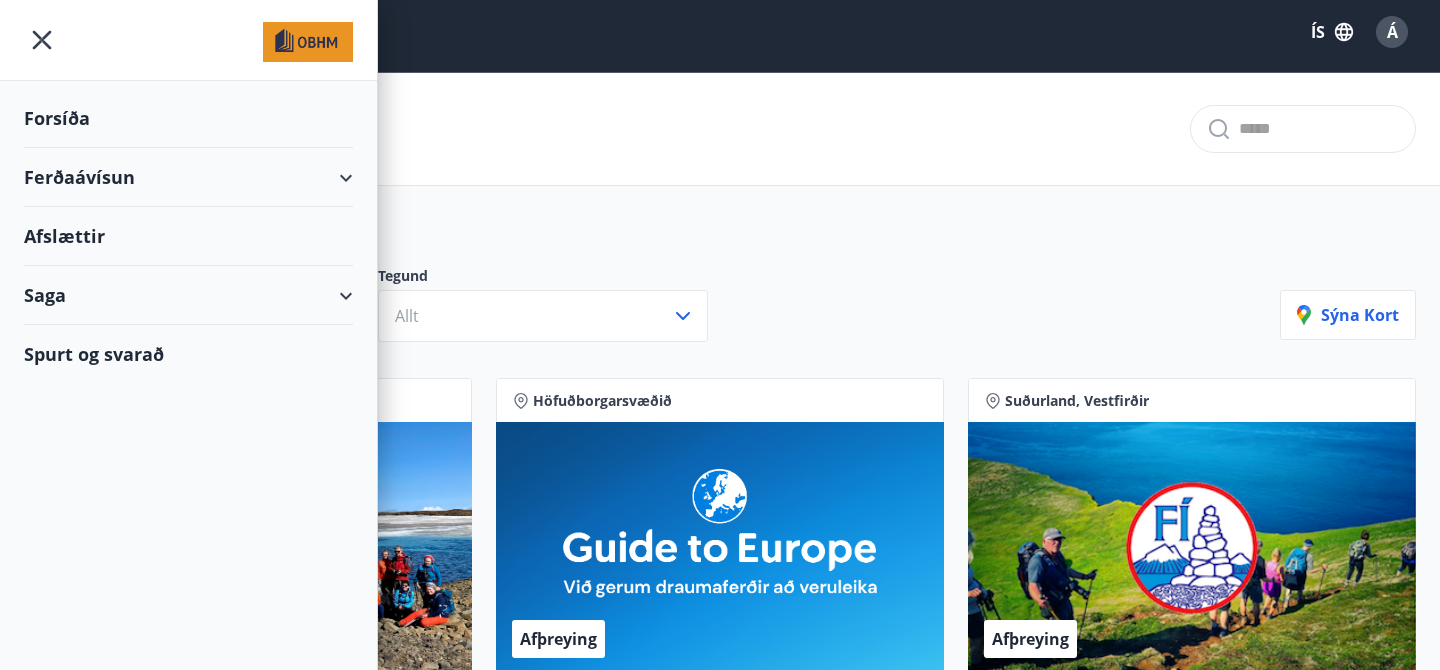 click on "Ferðaávísun" at bounding box center (188, 177) 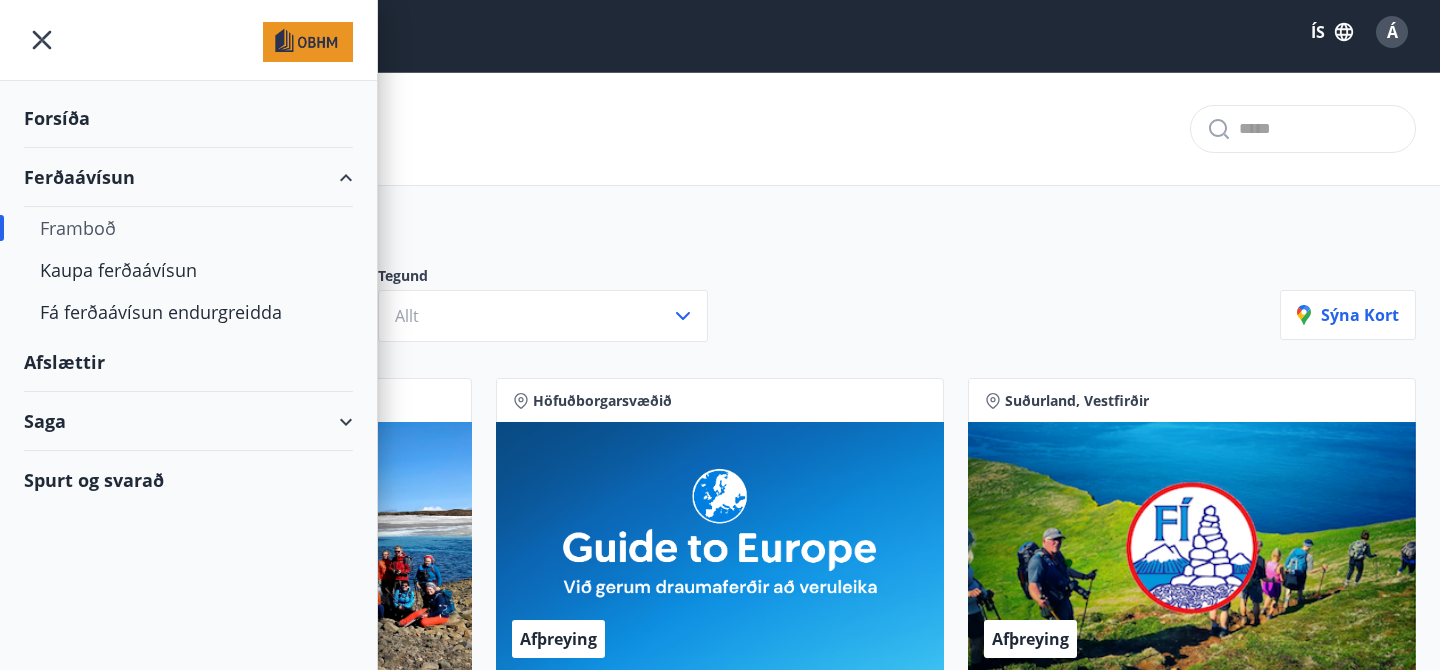 click on "Saga" at bounding box center [188, 421] 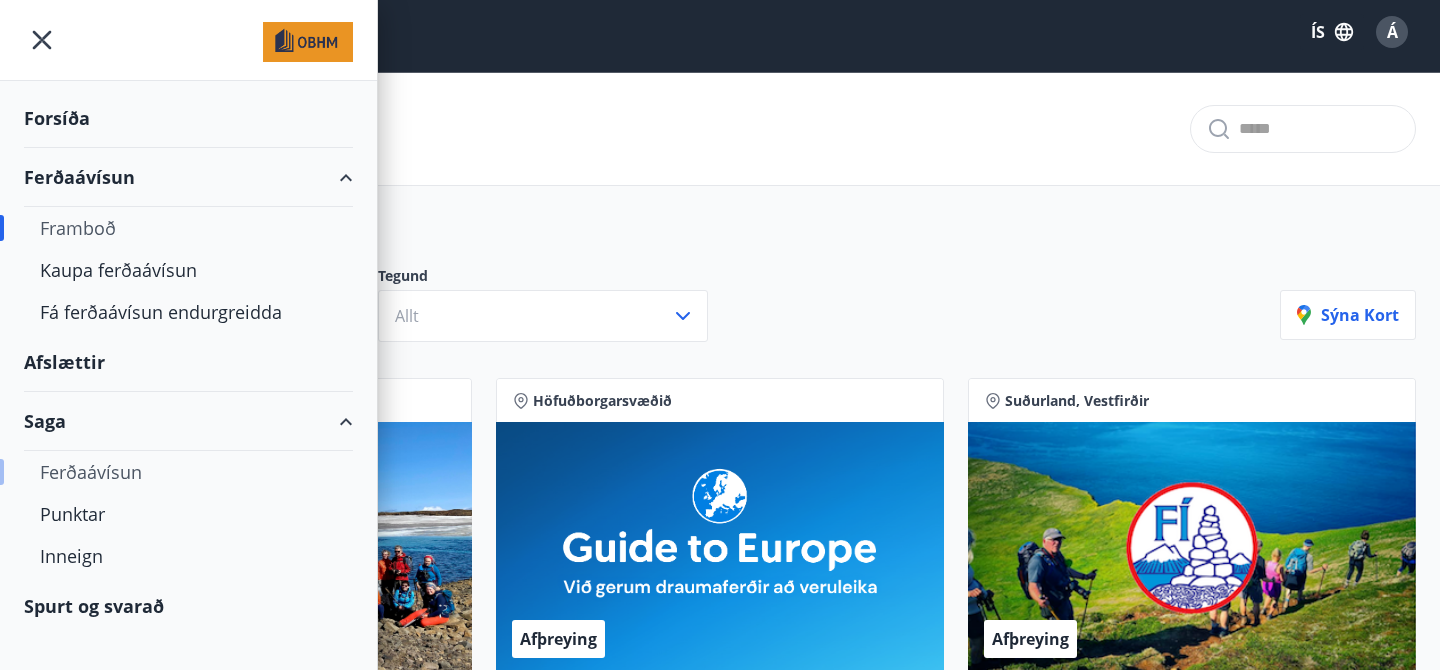 click on "Ferðaávísun" at bounding box center (188, 472) 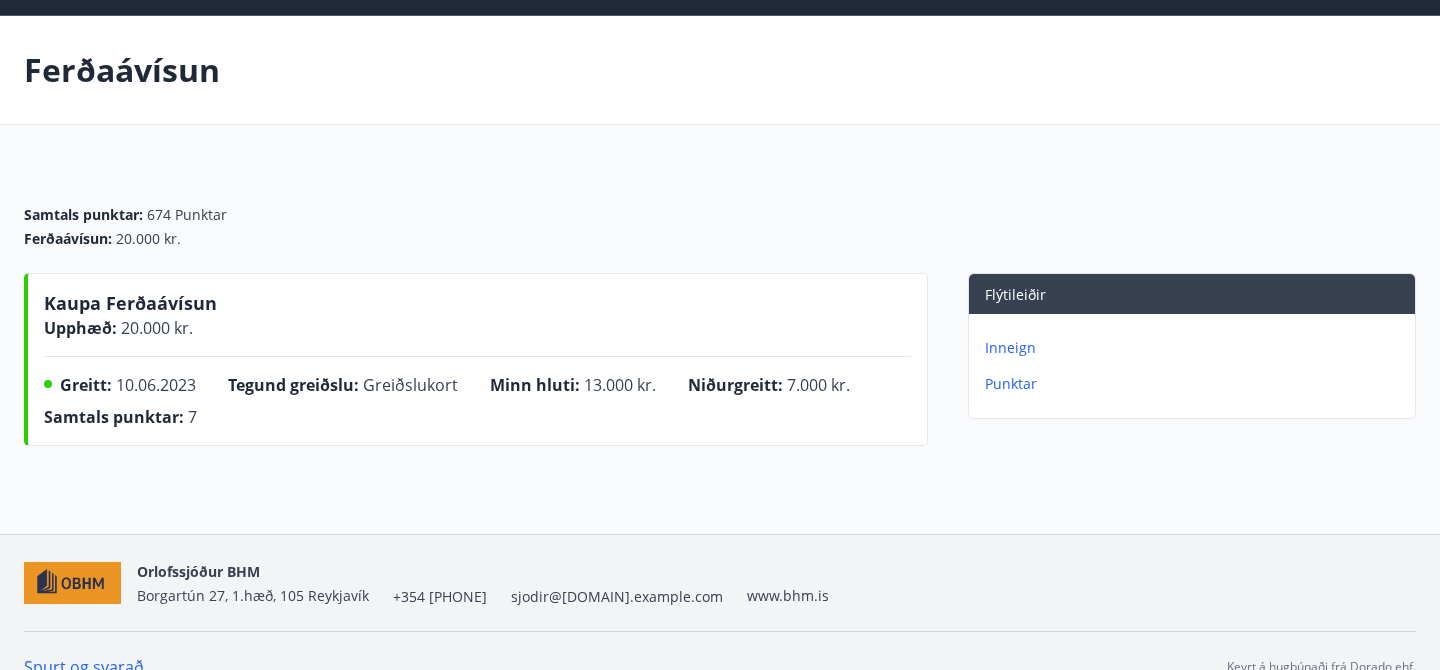 scroll, scrollTop: 97, scrollLeft: 0, axis: vertical 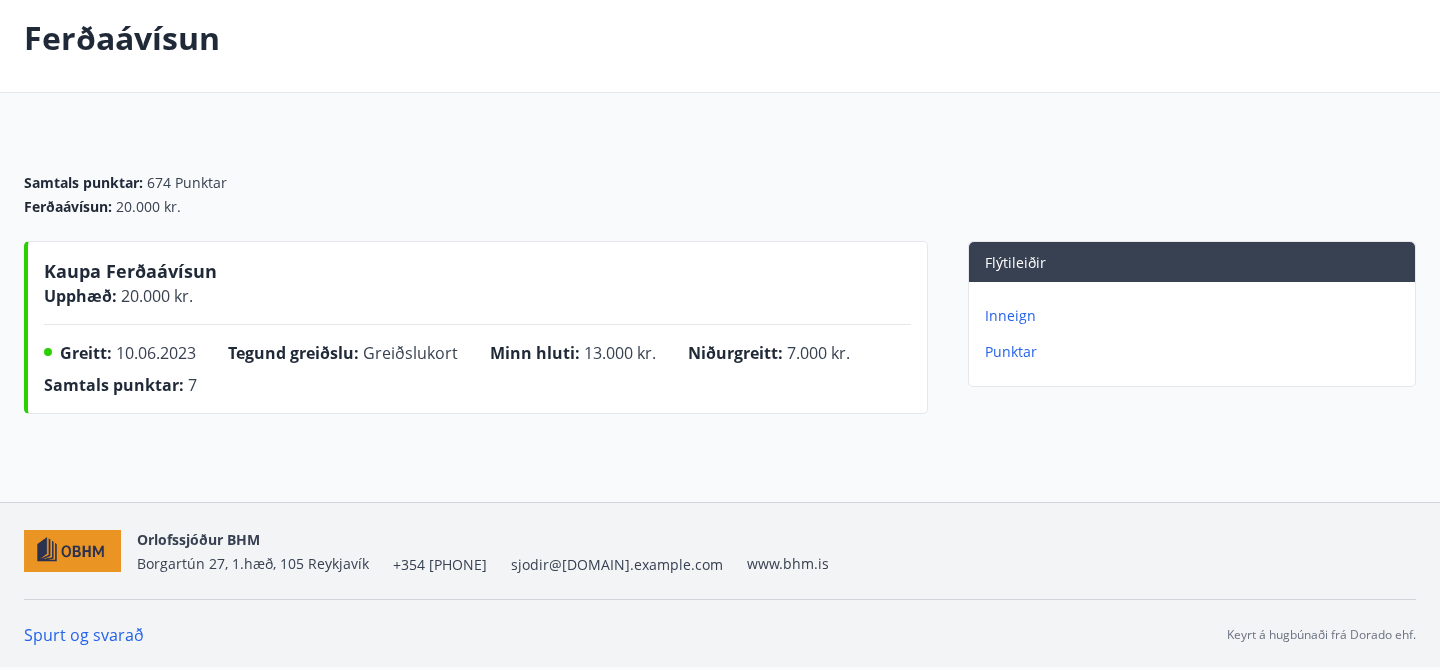 click on "Inneign" at bounding box center [1196, 316] 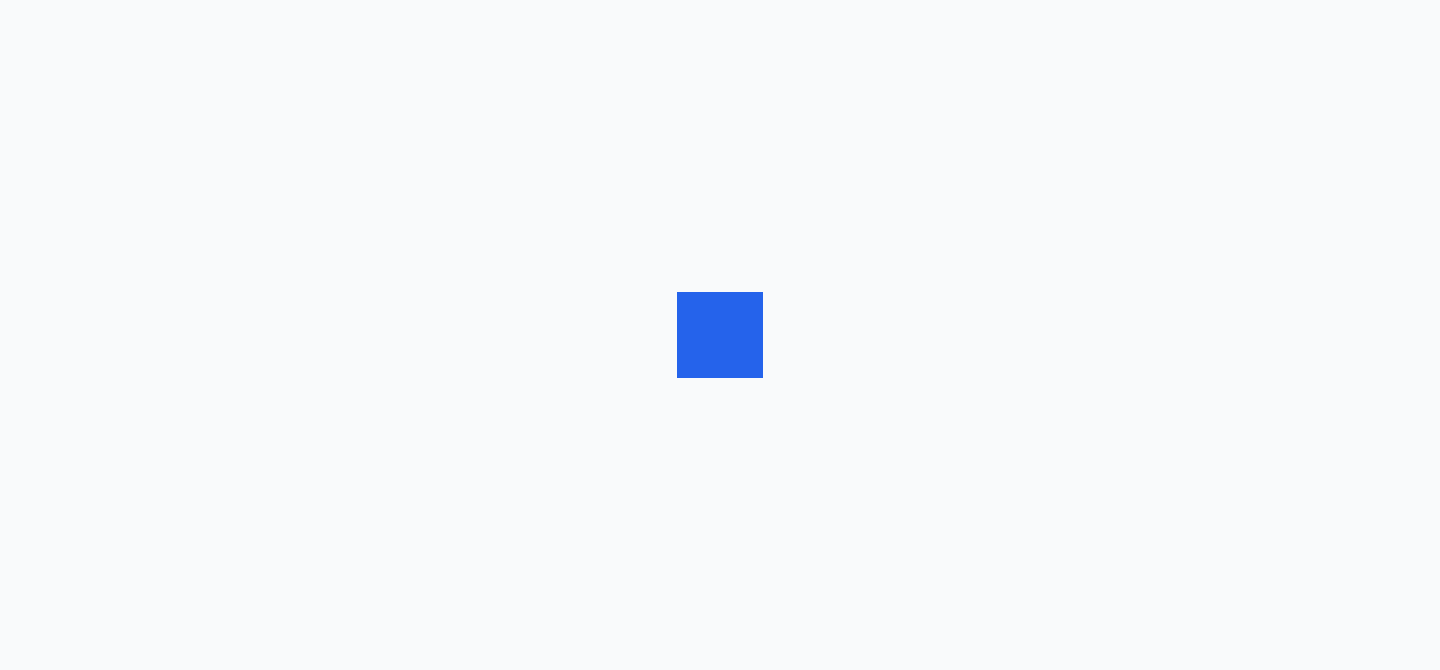 scroll, scrollTop: 0, scrollLeft: 0, axis: both 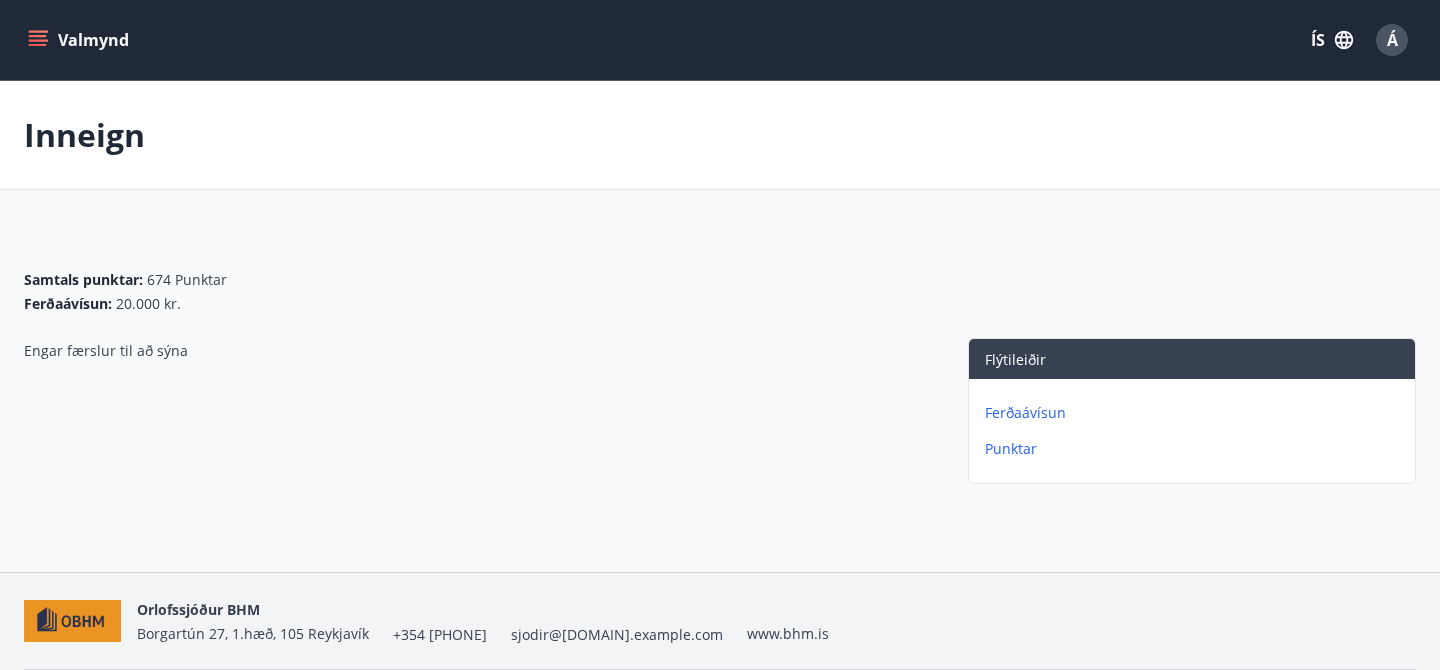 click on "Ferðaávísun" at bounding box center [1196, 413] 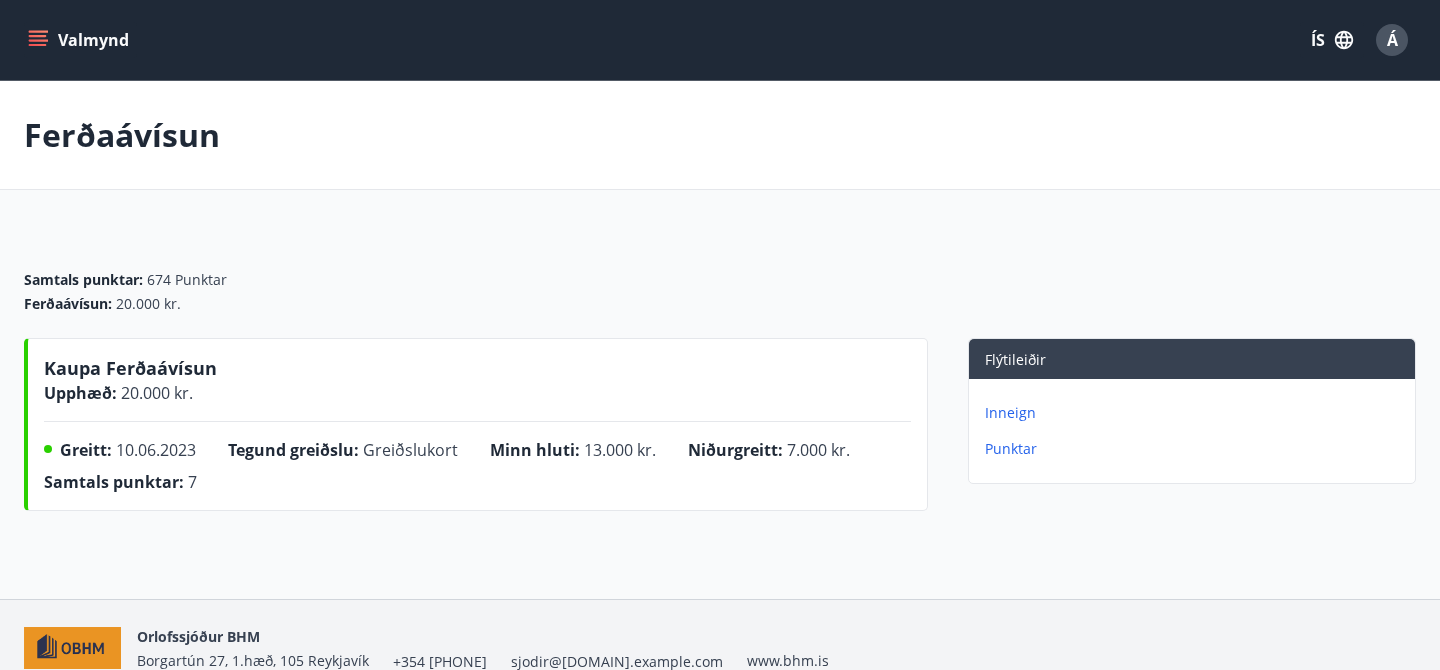 scroll, scrollTop: 97, scrollLeft: 0, axis: vertical 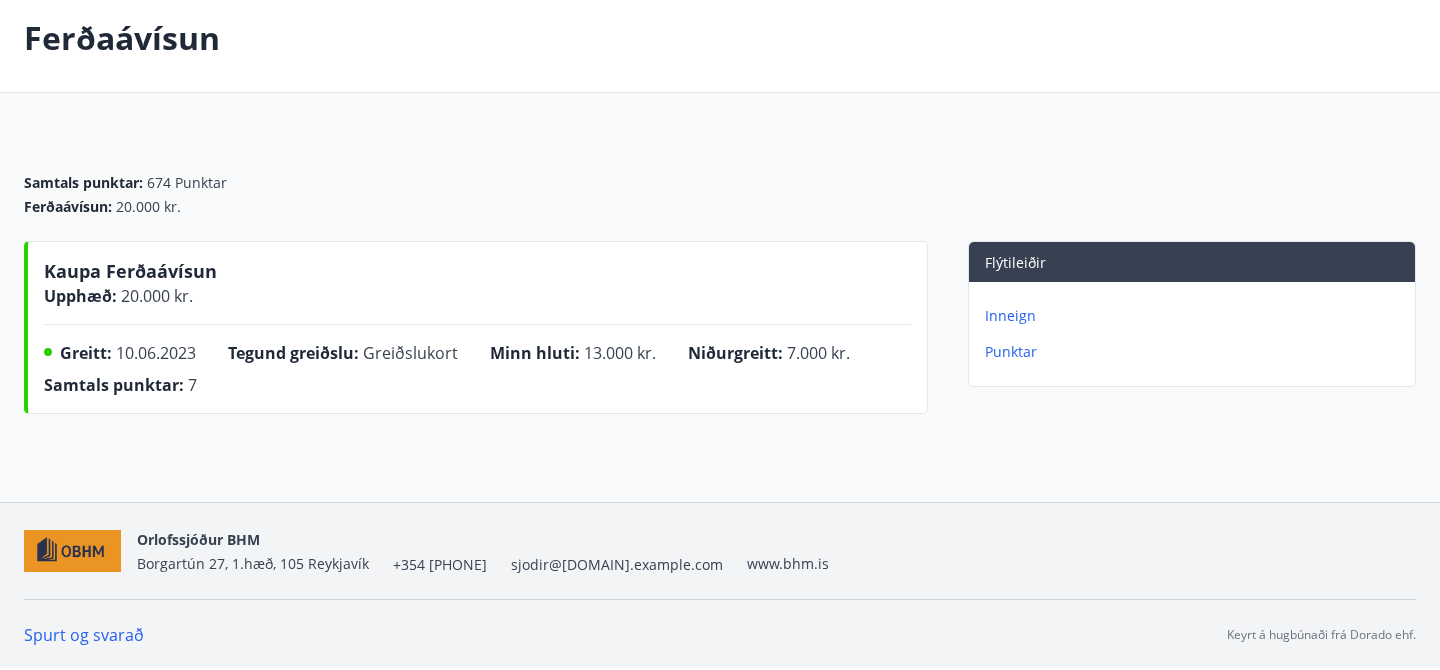 click on "Inneign" at bounding box center [1196, 316] 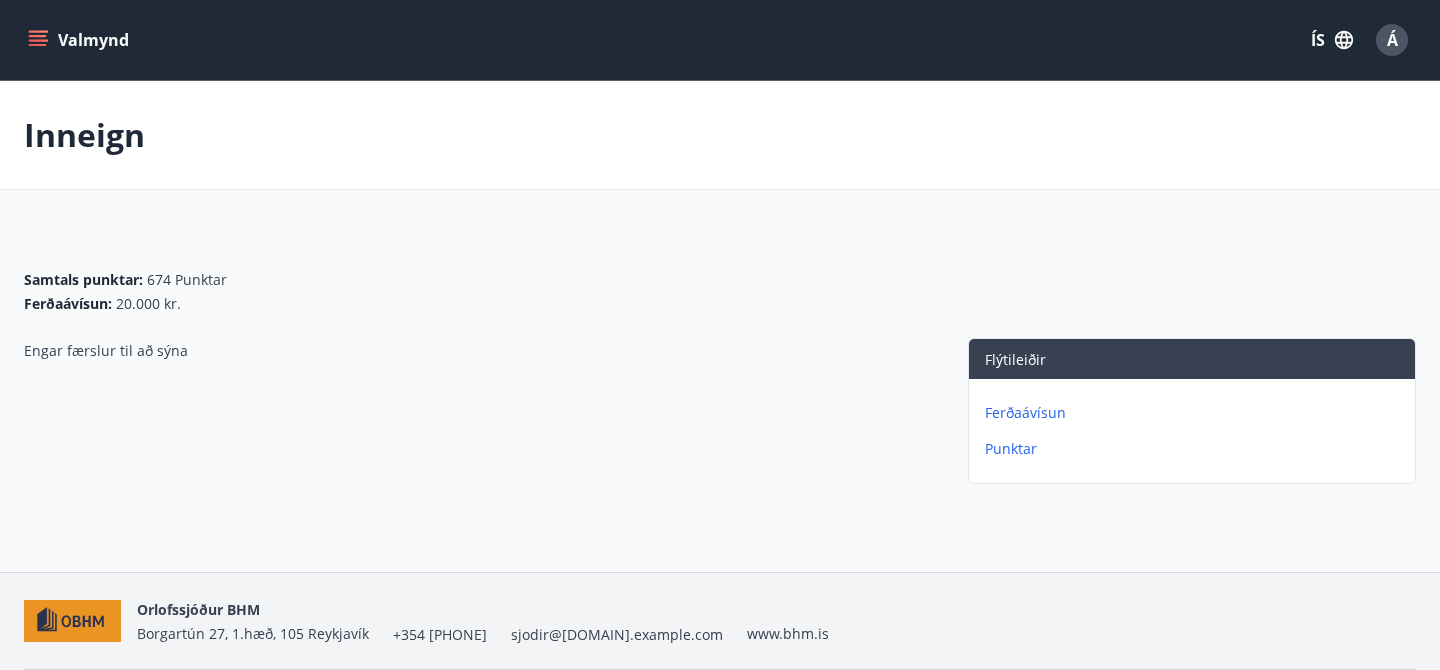 click on "Ferðaávísun" at bounding box center [1196, 413] 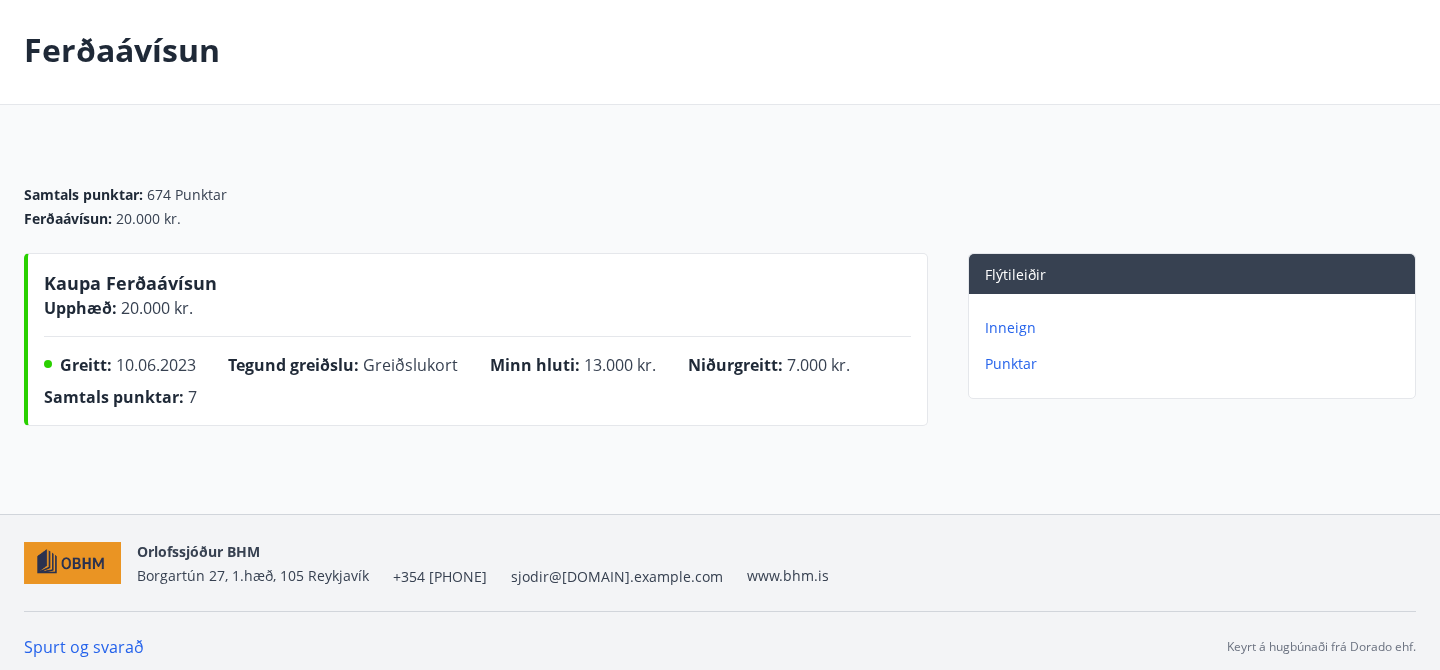 scroll, scrollTop: 81, scrollLeft: 0, axis: vertical 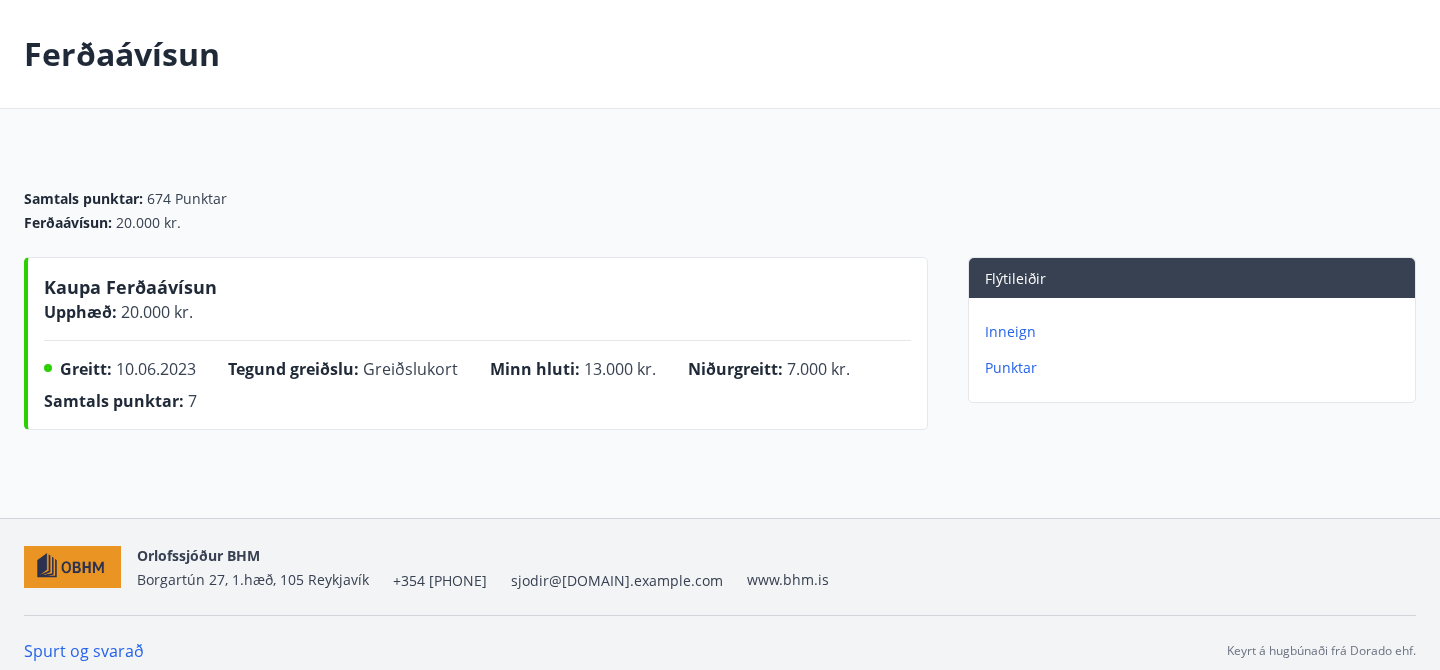 click on "Punktar" at bounding box center [1196, 368] 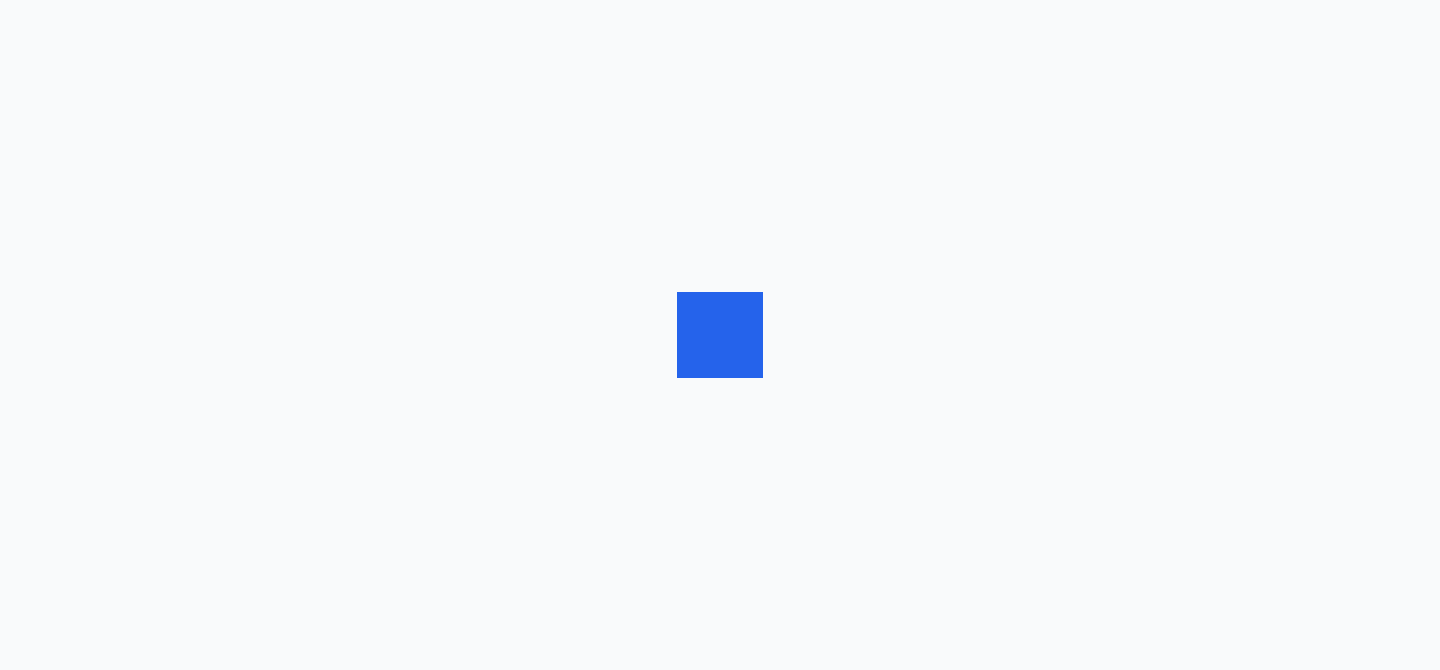 scroll, scrollTop: 0, scrollLeft: 0, axis: both 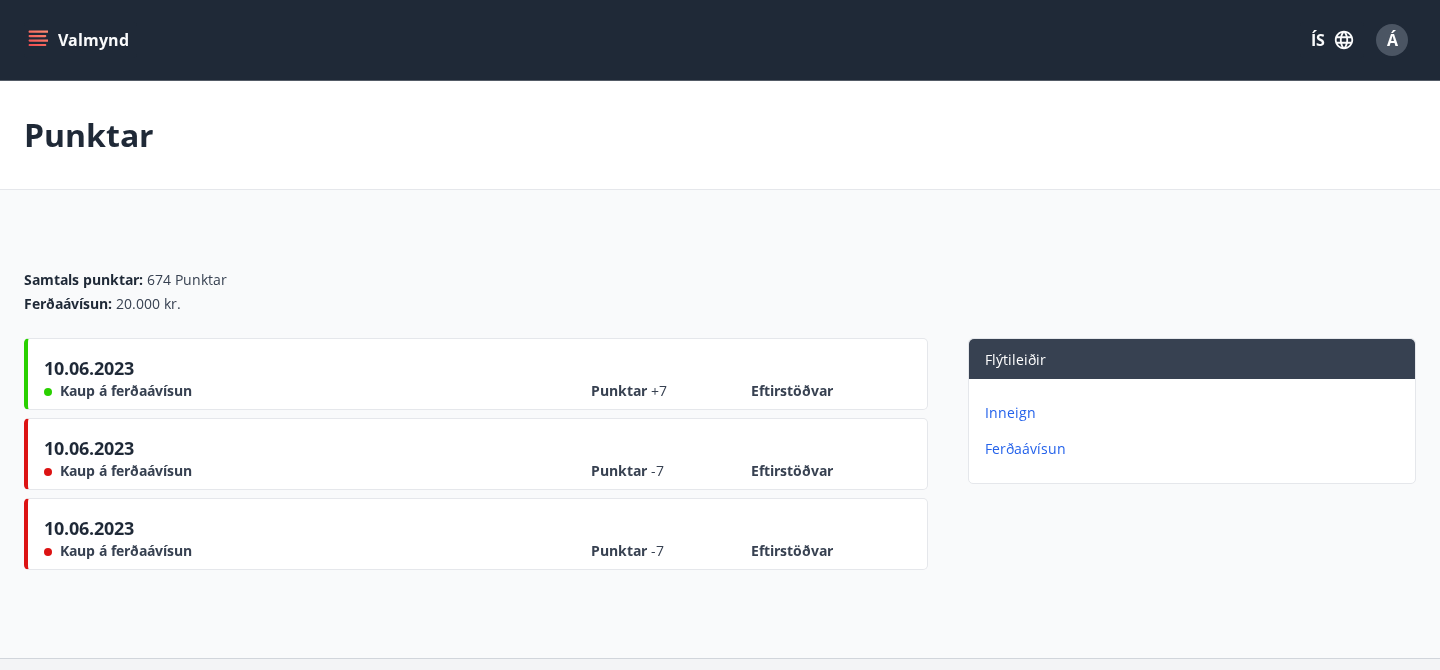 click on "Inneign" at bounding box center [1196, 413] 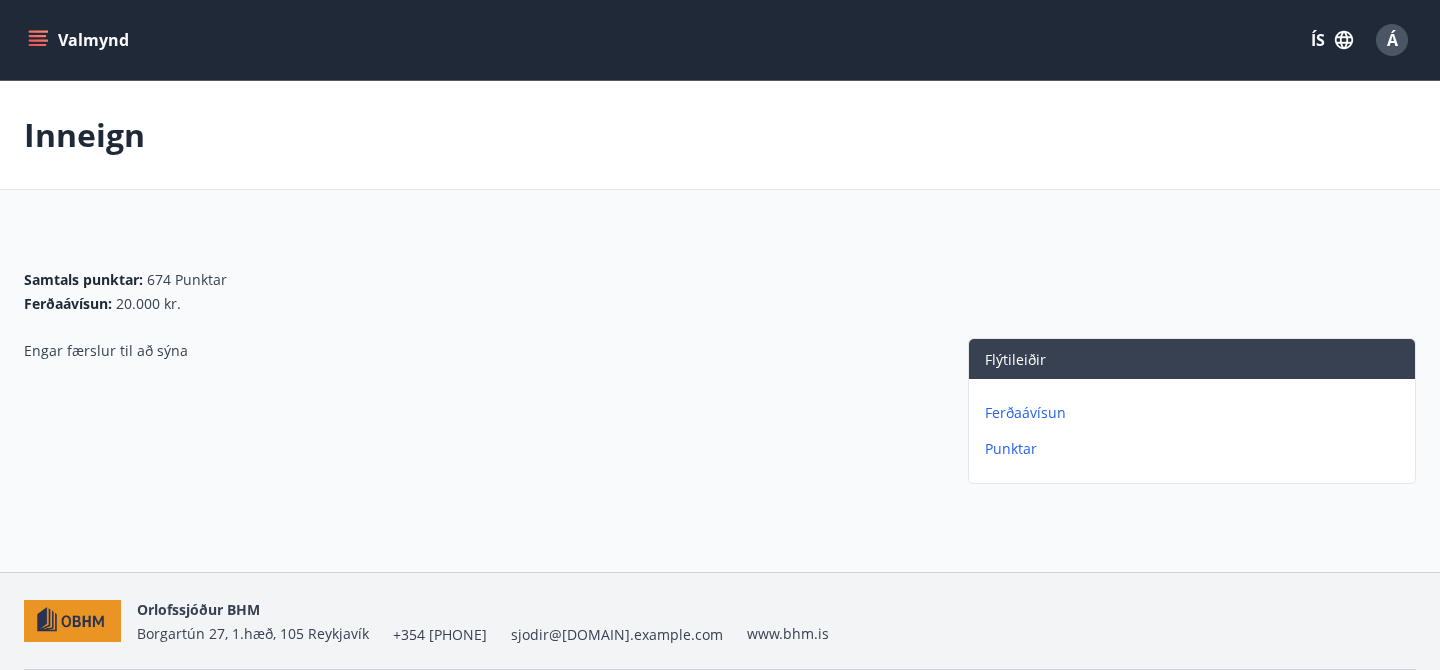click on "Ferðaávísun" at bounding box center (1196, 413) 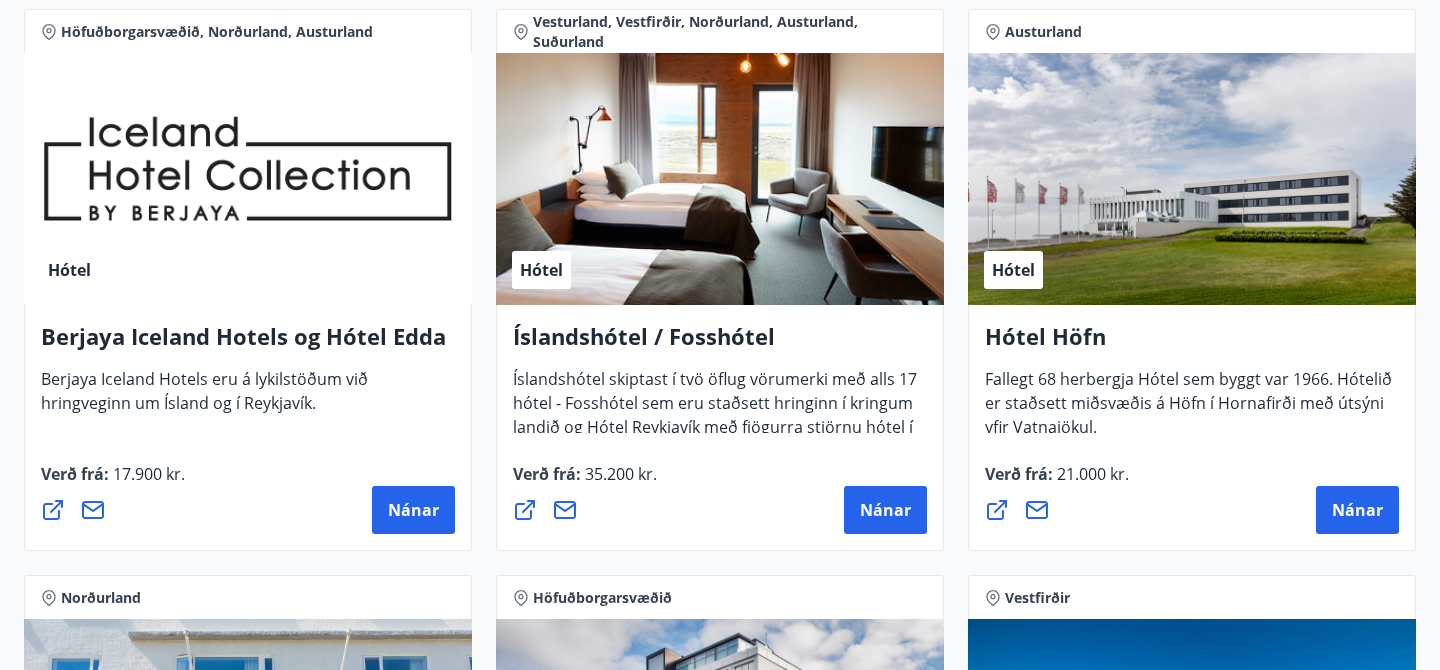 scroll, scrollTop: 2645, scrollLeft: 0, axis: vertical 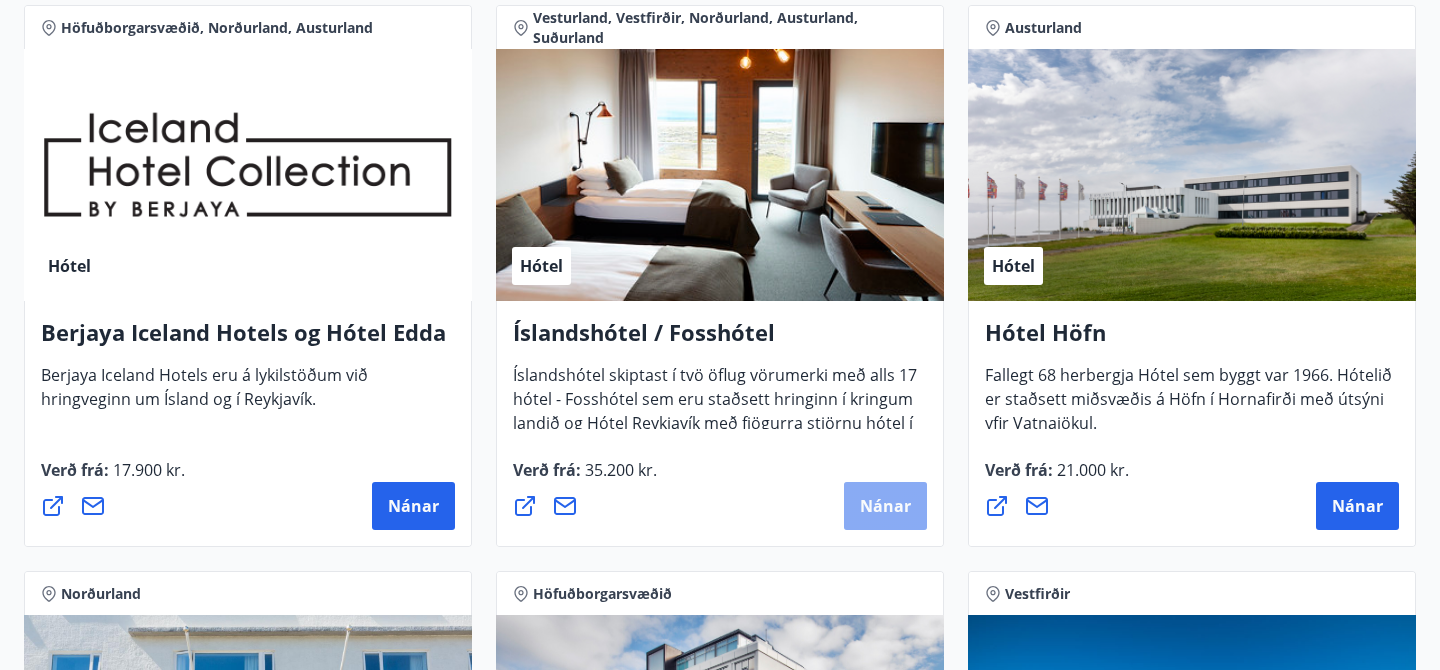 click on "Nánar" at bounding box center (885, 506) 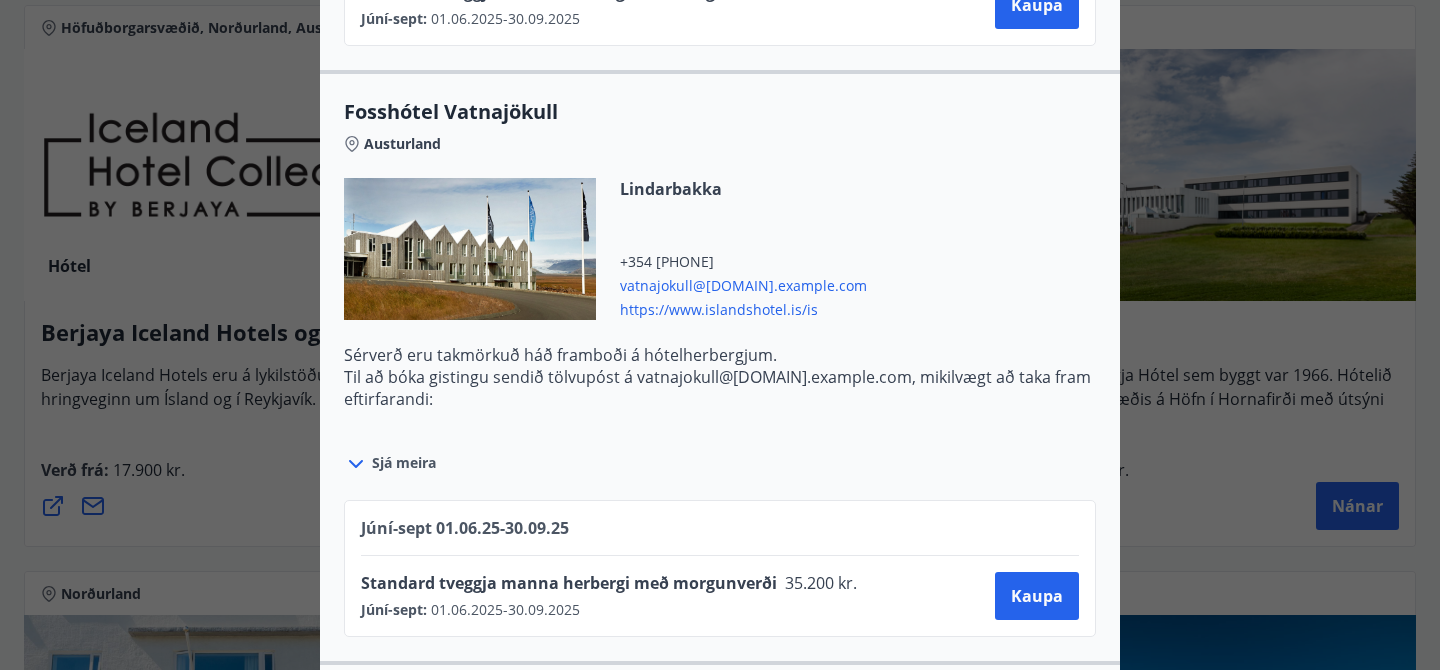 scroll, scrollTop: 4990, scrollLeft: 0, axis: vertical 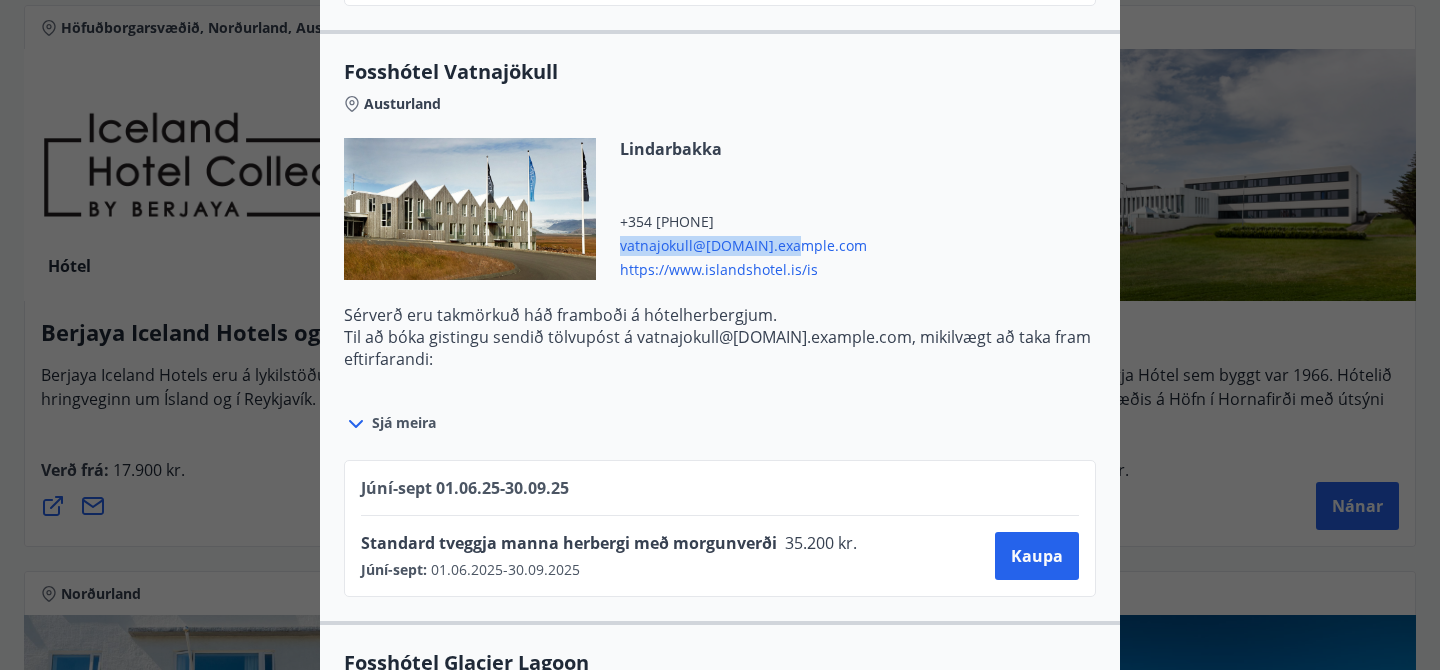 drag, startPoint x: 792, startPoint y: 244, endPoint x: 619, endPoint y: 246, distance: 173.01157 